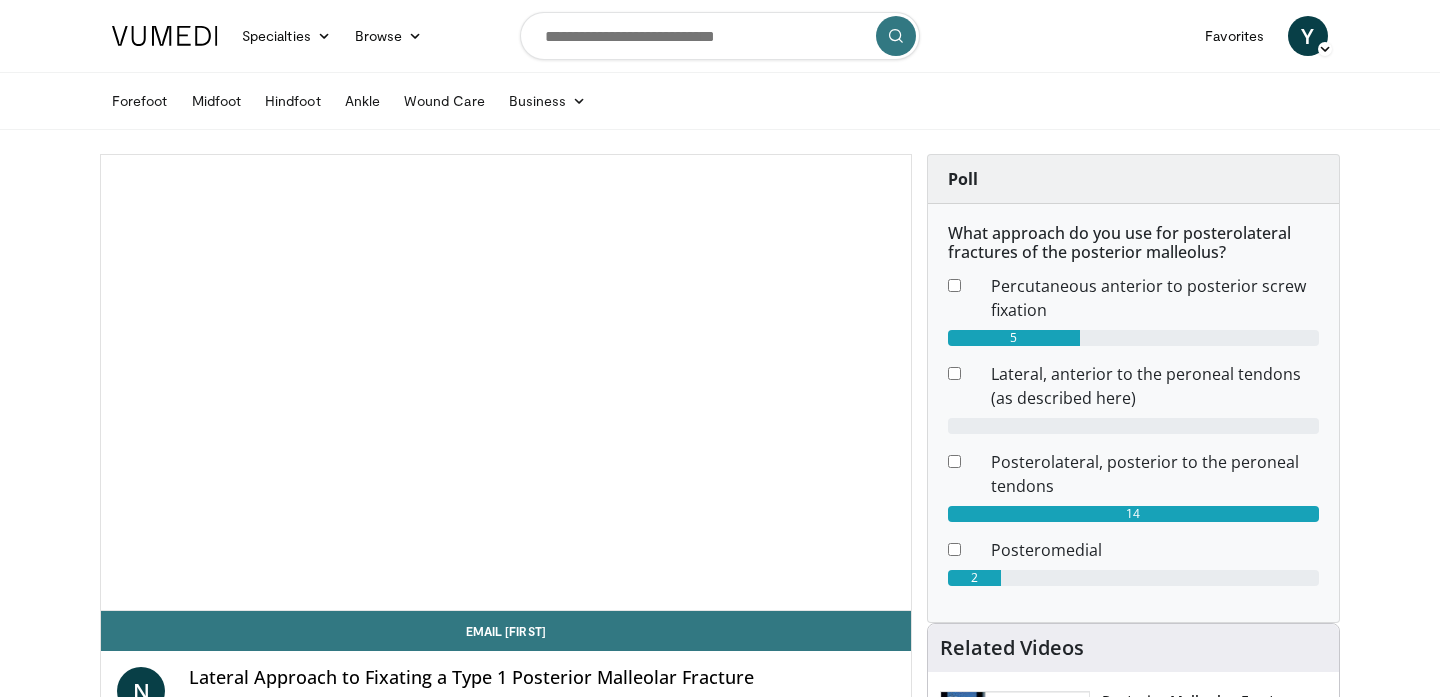 scroll, scrollTop: 0, scrollLeft: 0, axis: both 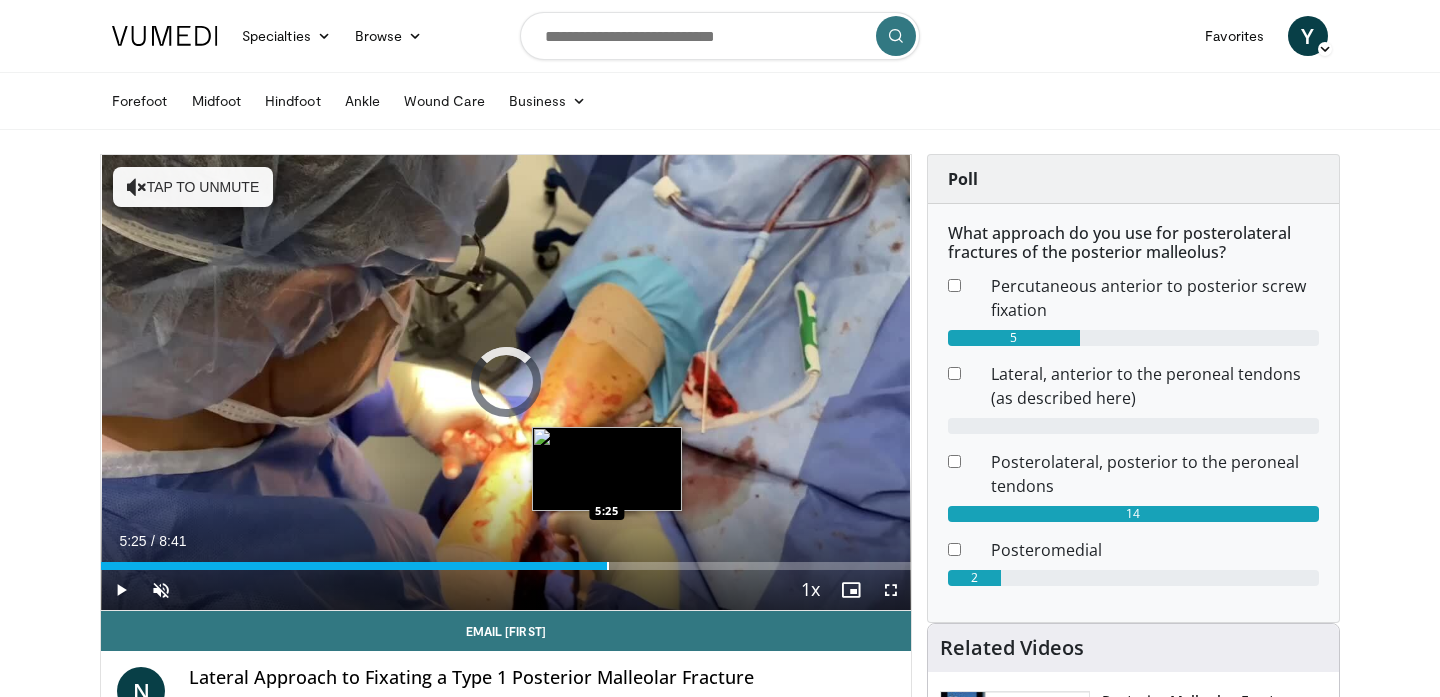 click at bounding box center [608, 566] 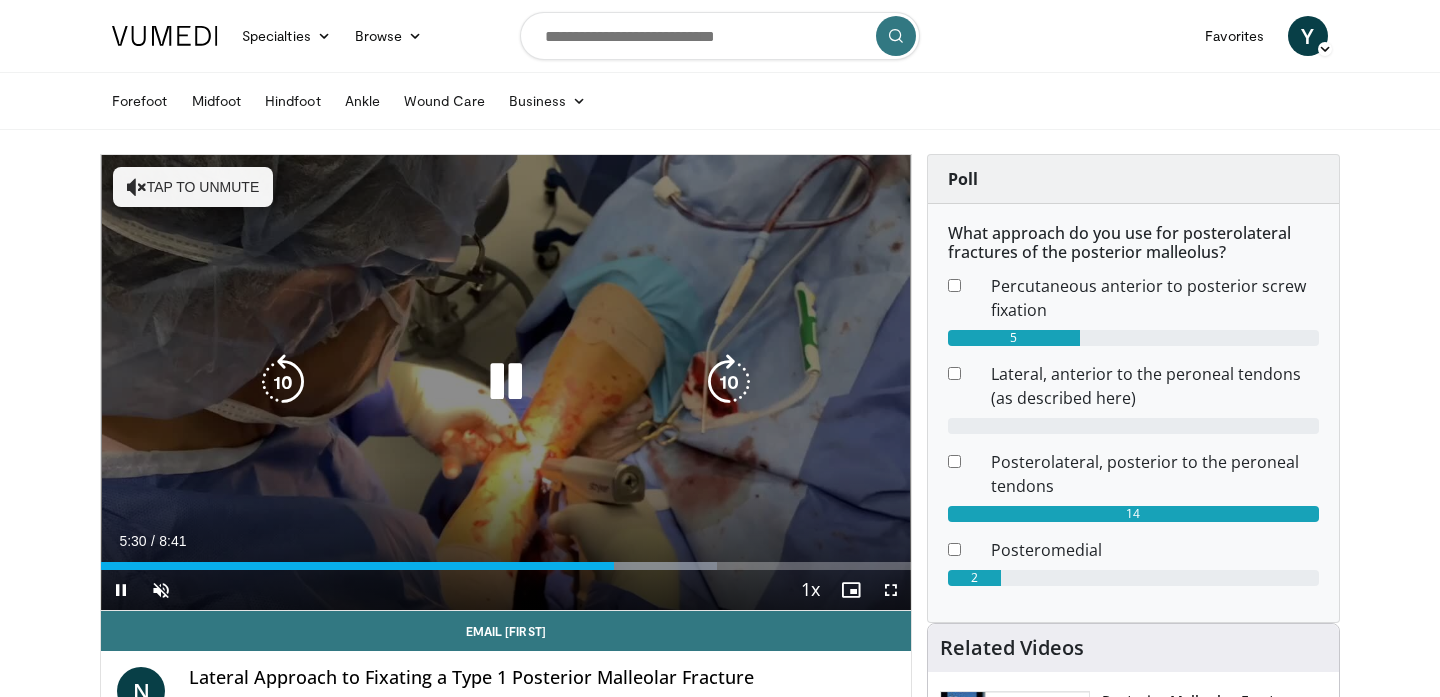 click on "Tap to unmute" at bounding box center [193, 187] 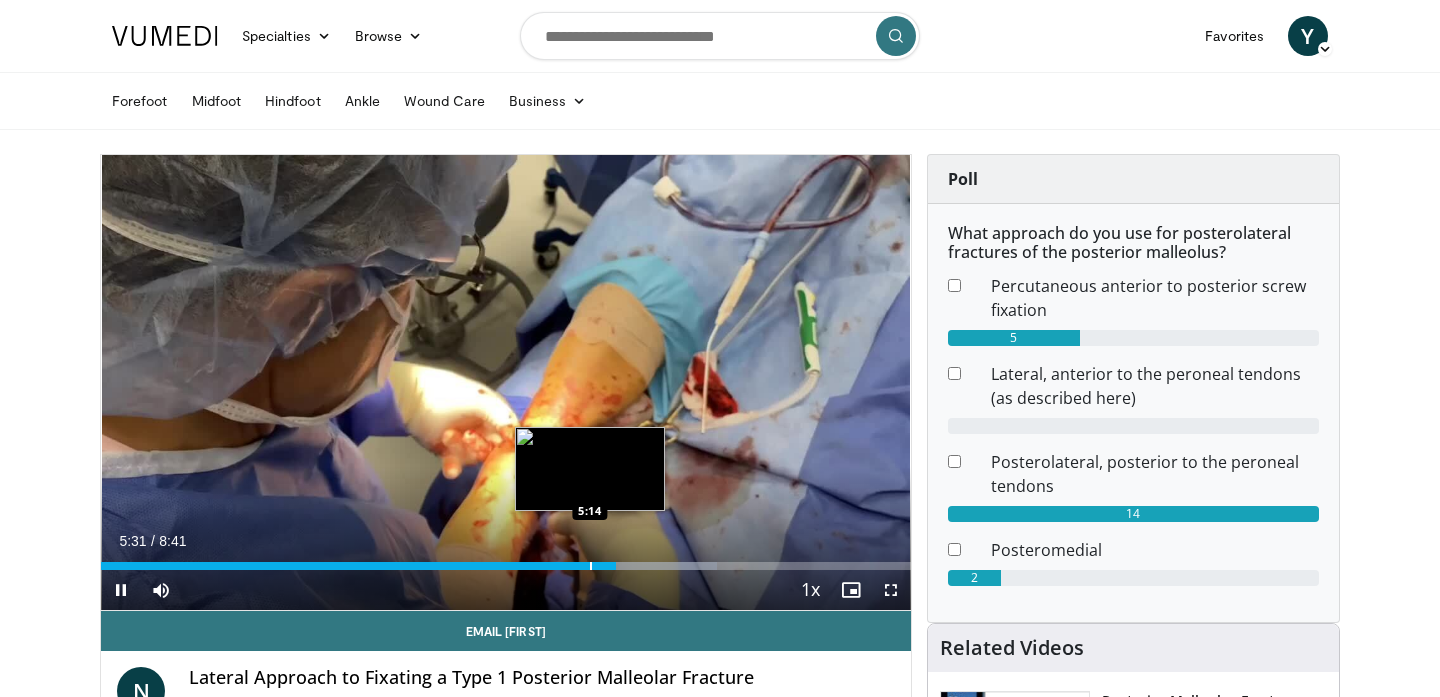 click at bounding box center (591, 566) 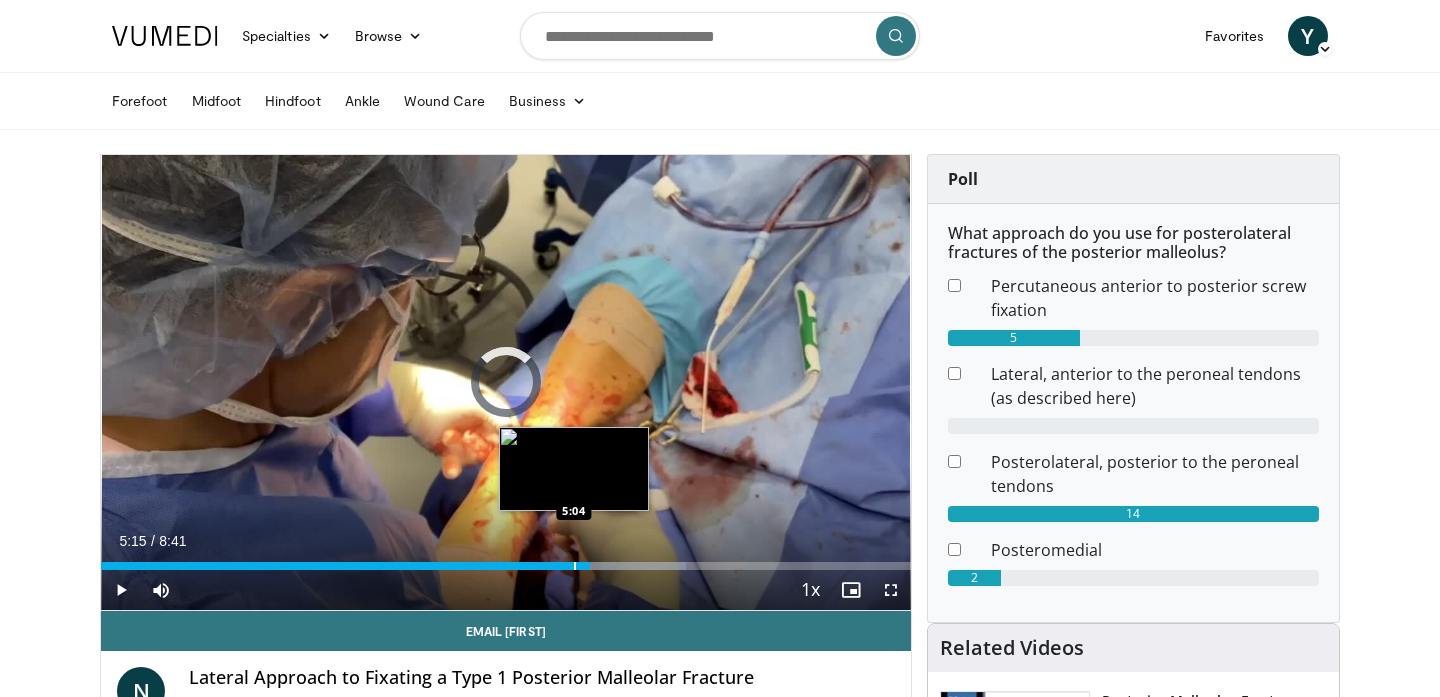 click at bounding box center (575, 566) 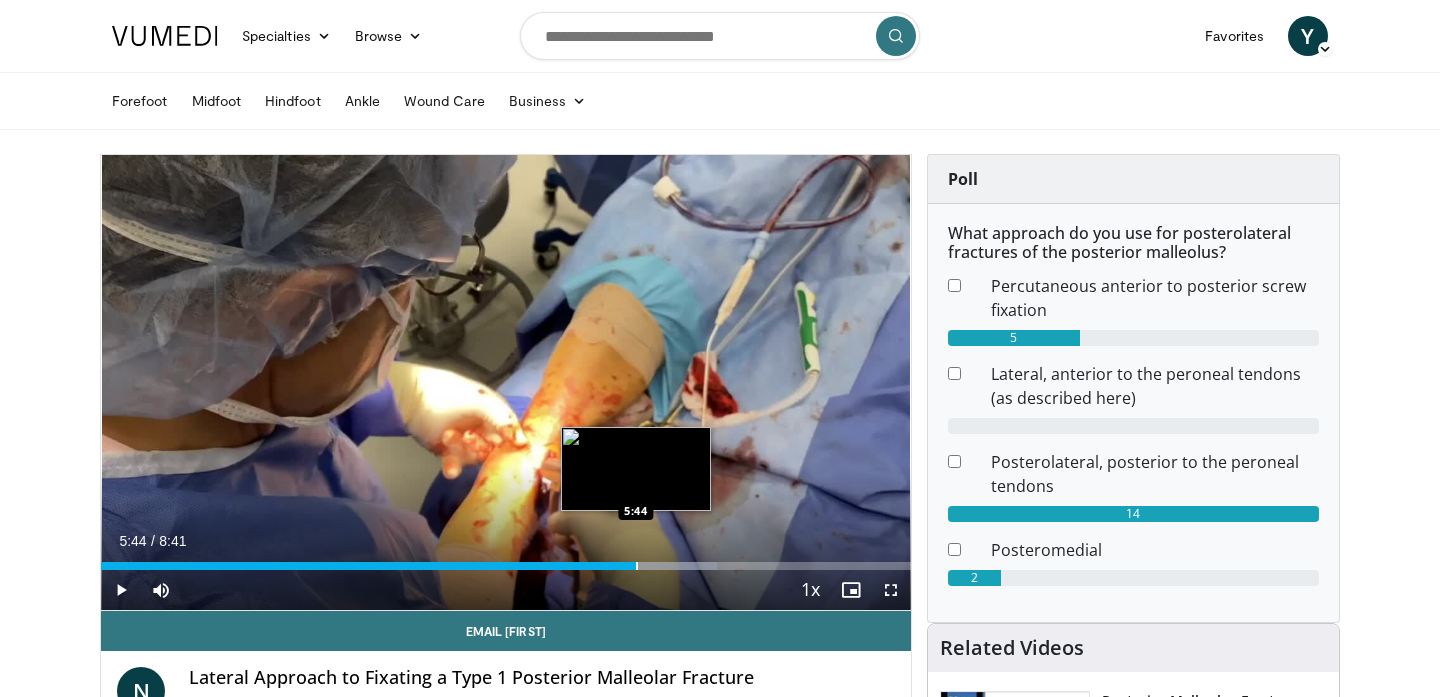 click at bounding box center (637, 566) 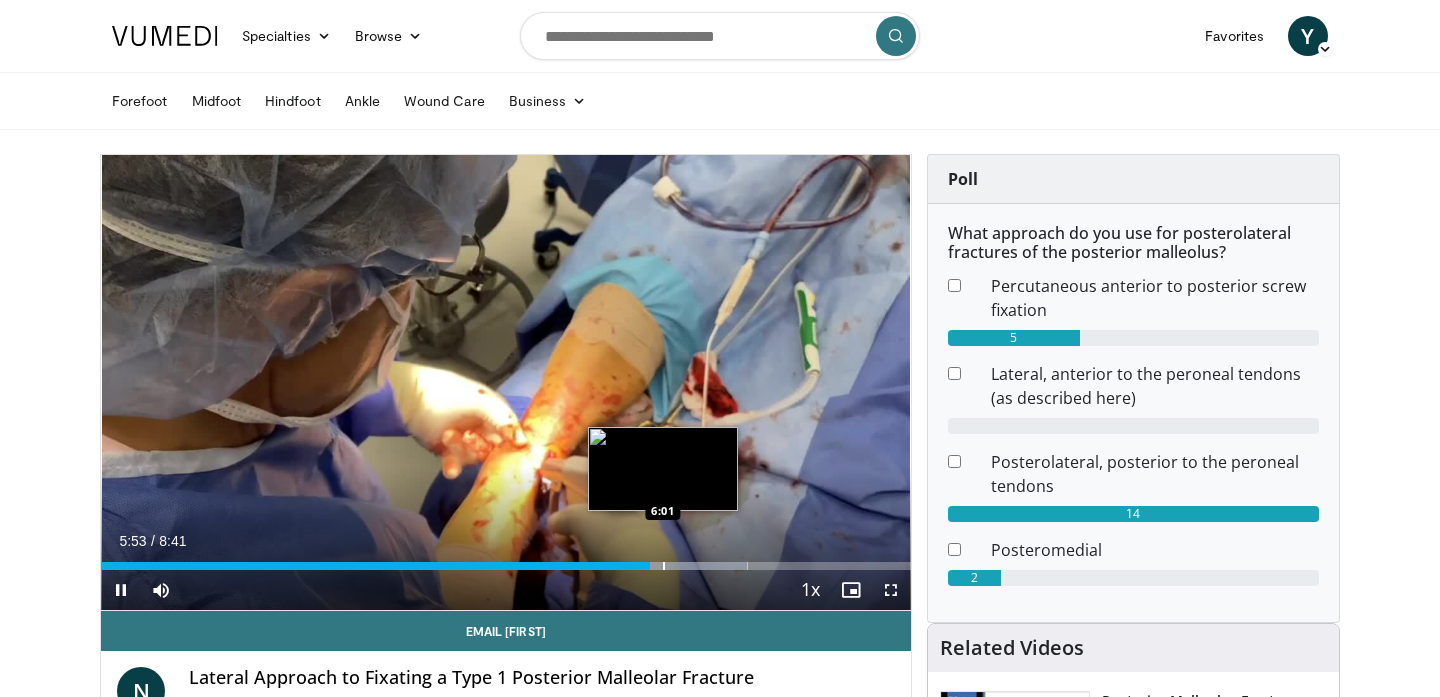 click at bounding box center (664, 566) 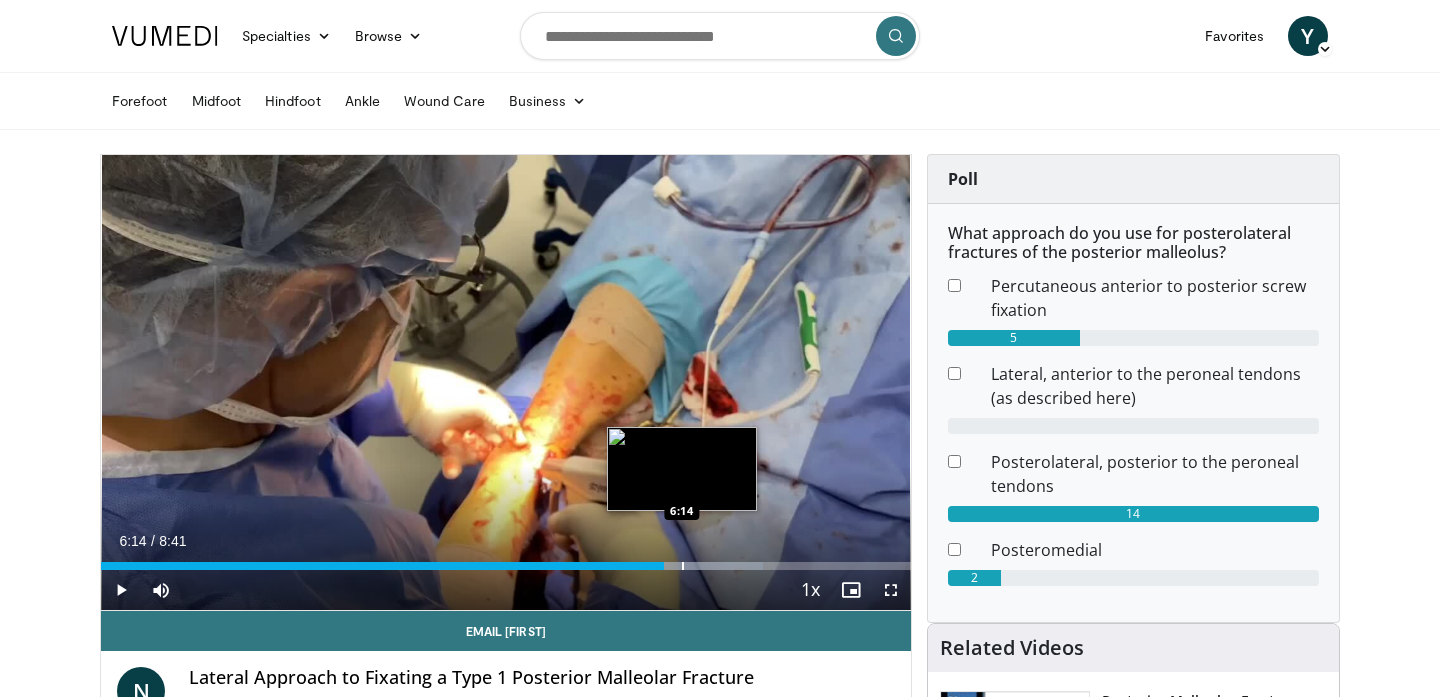 click at bounding box center (683, 566) 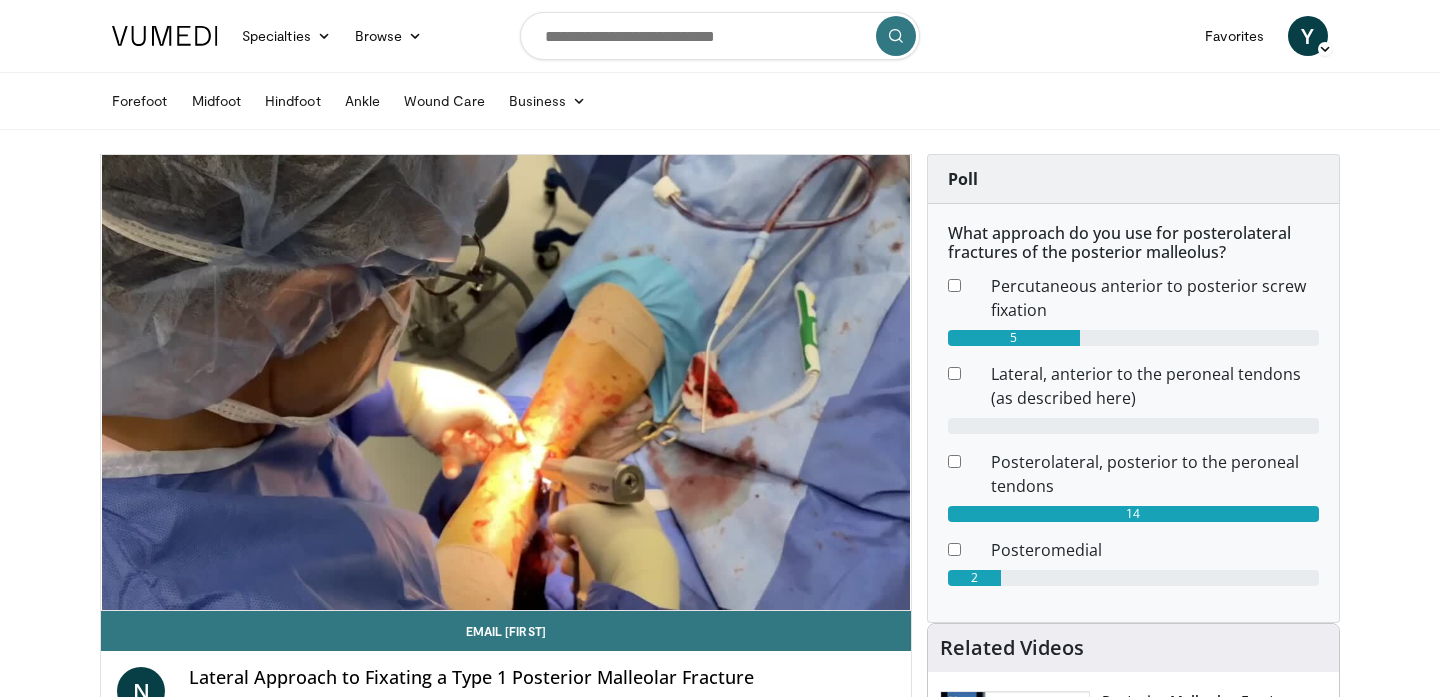 click on "**********" at bounding box center [506, 383] 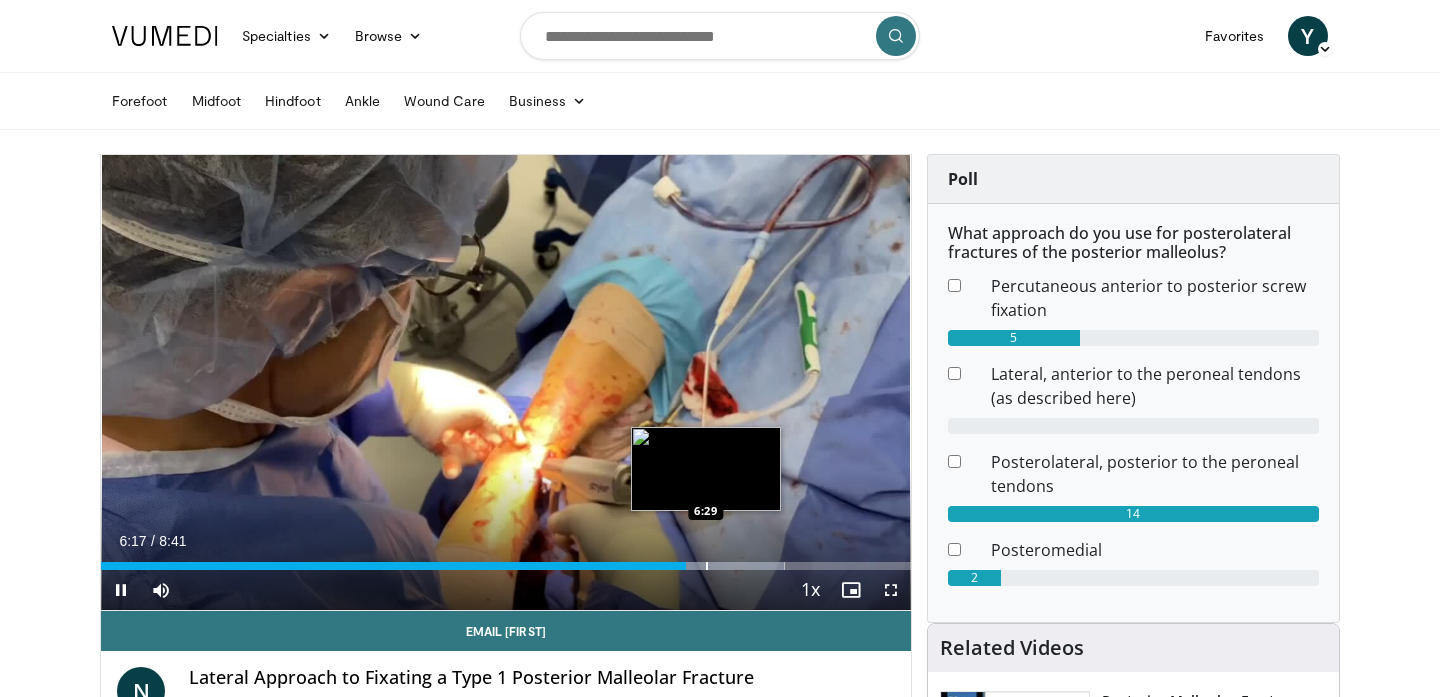 click at bounding box center (707, 566) 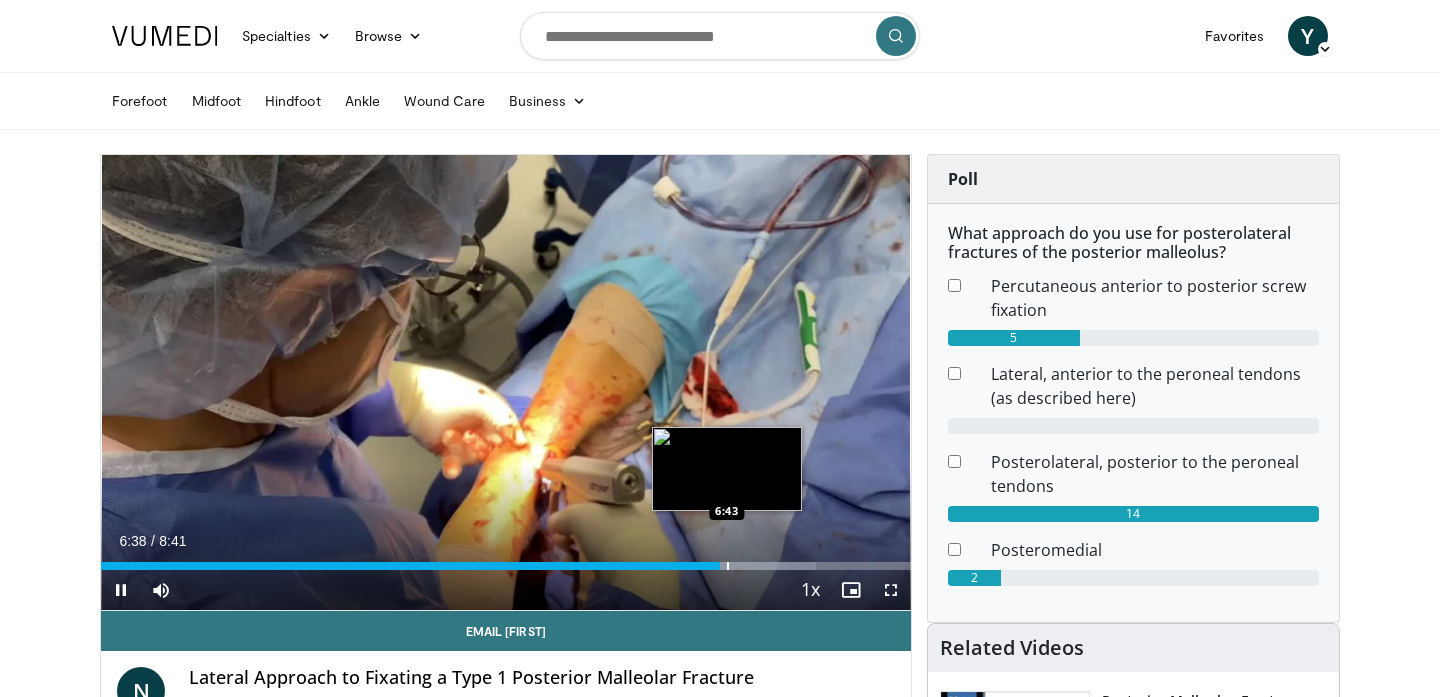 click at bounding box center [728, 566] 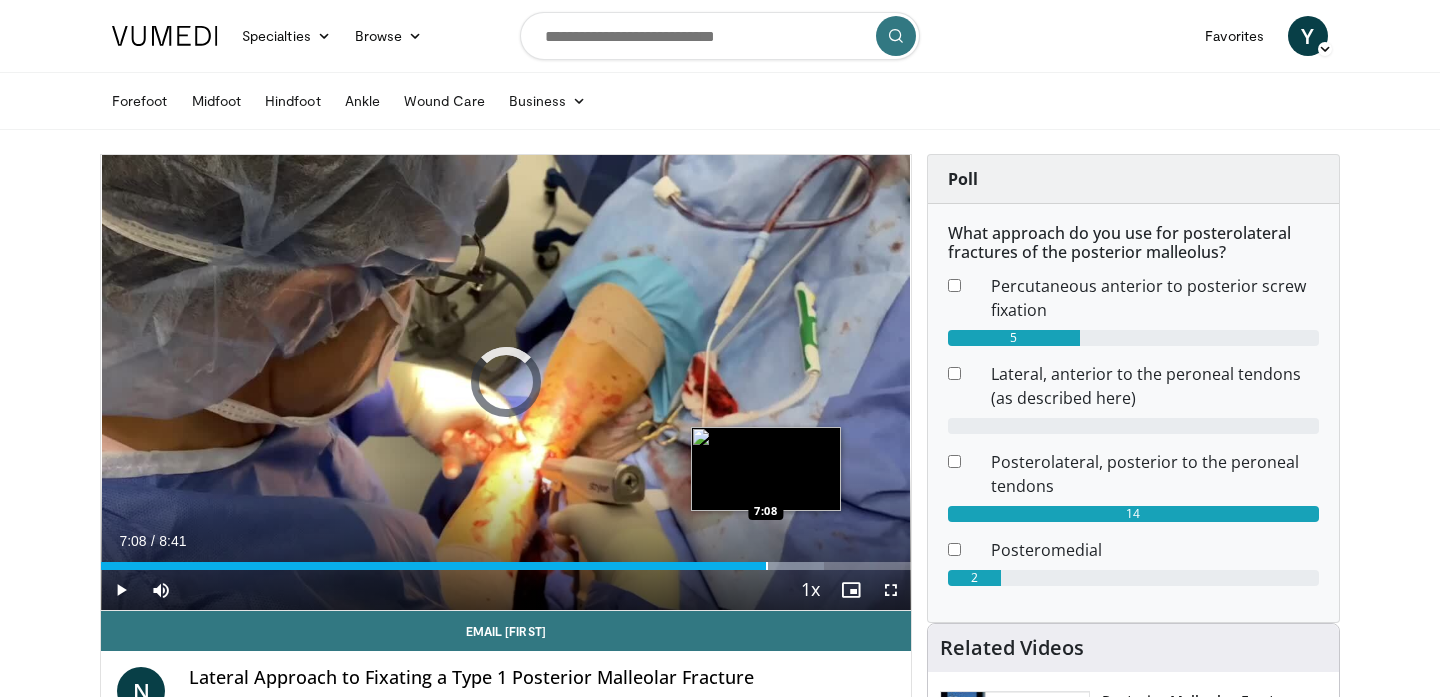 click at bounding box center (767, 566) 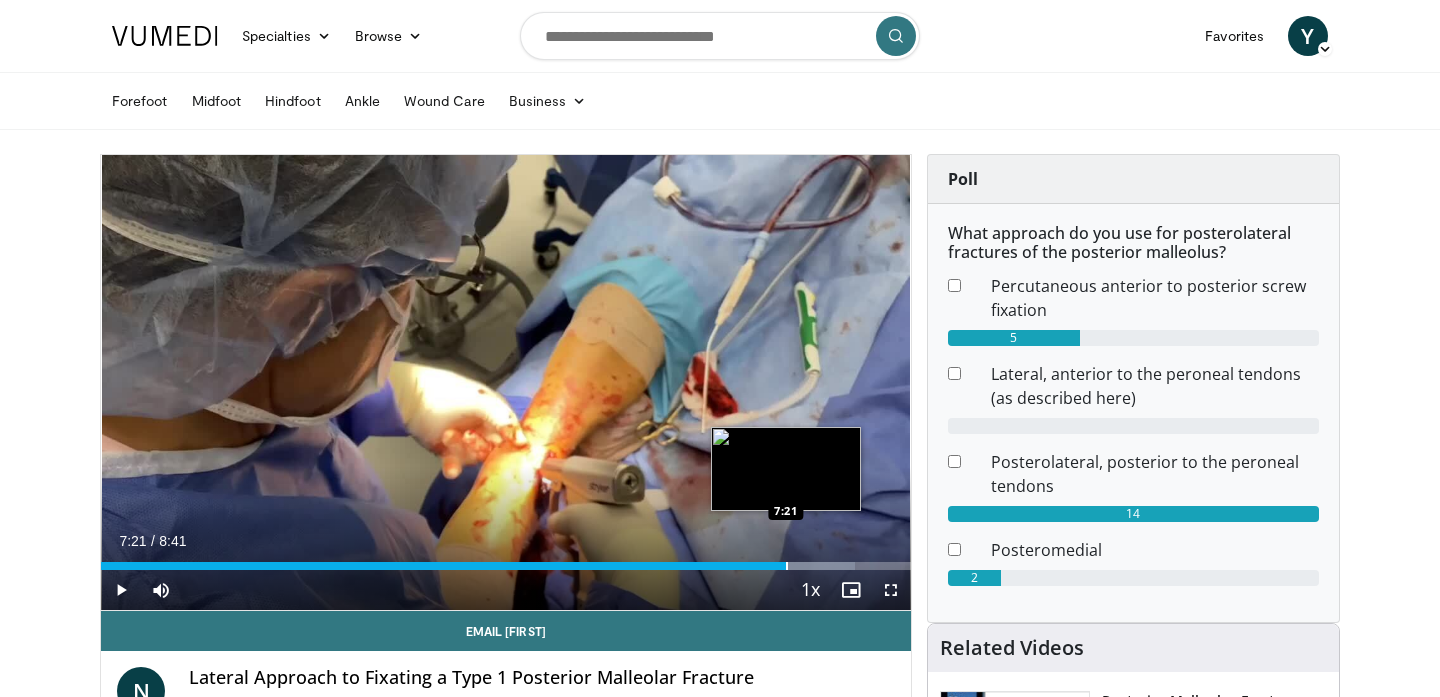 click at bounding box center [787, 566] 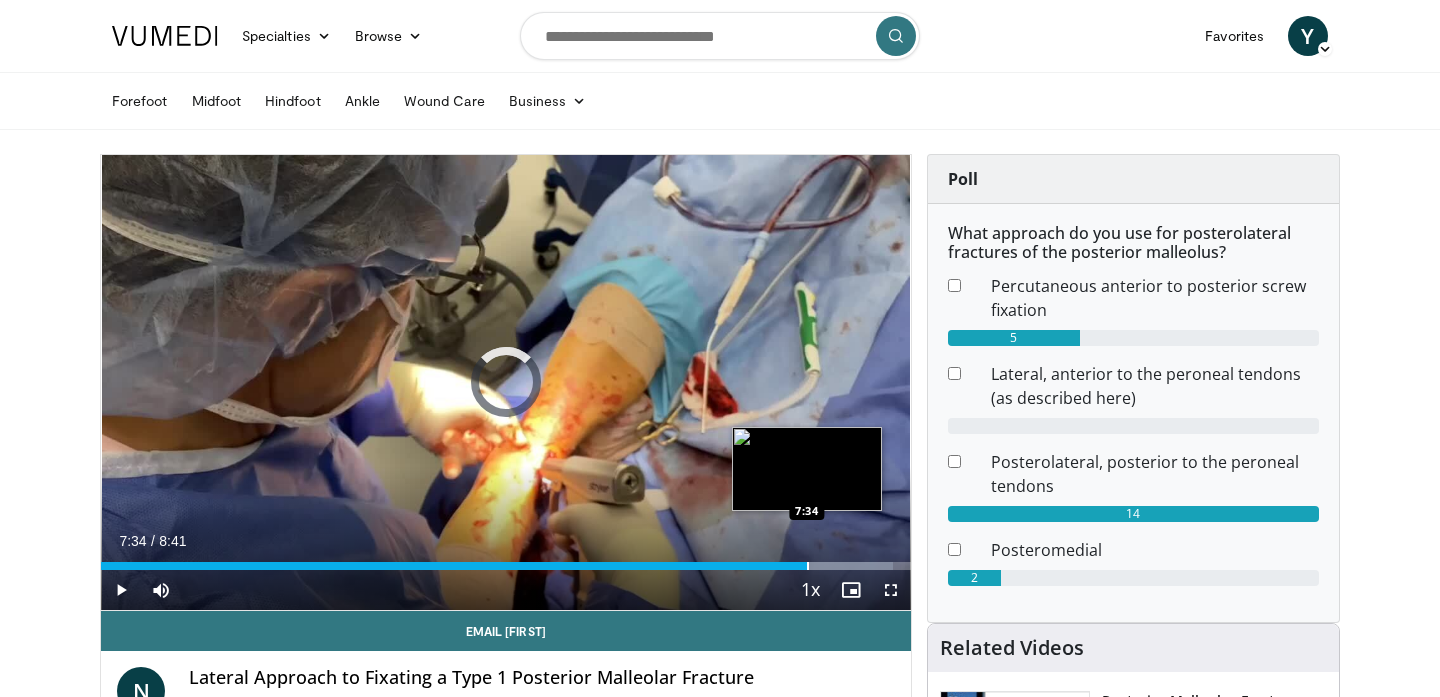 click at bounding box center [808, 566] 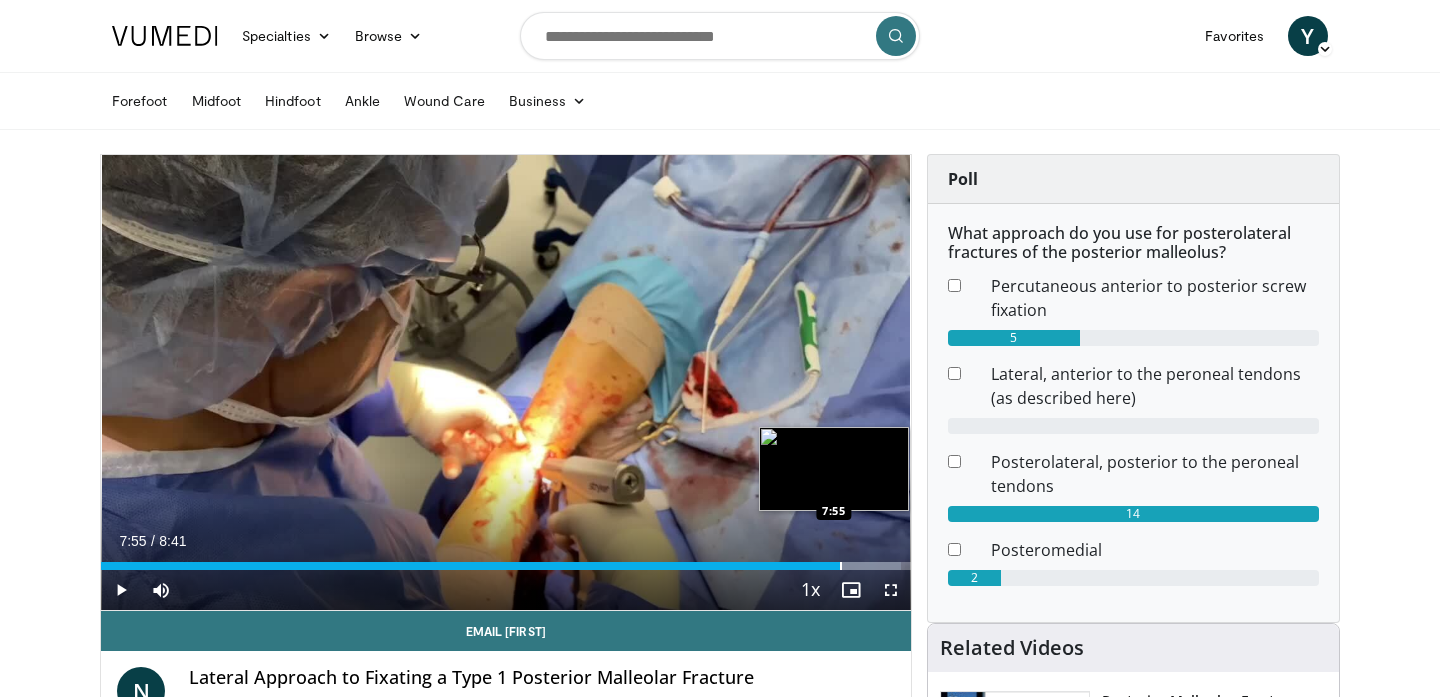 click on "Loaded :  98.86% 7:35 7:55" at bounding box center [506, 560] 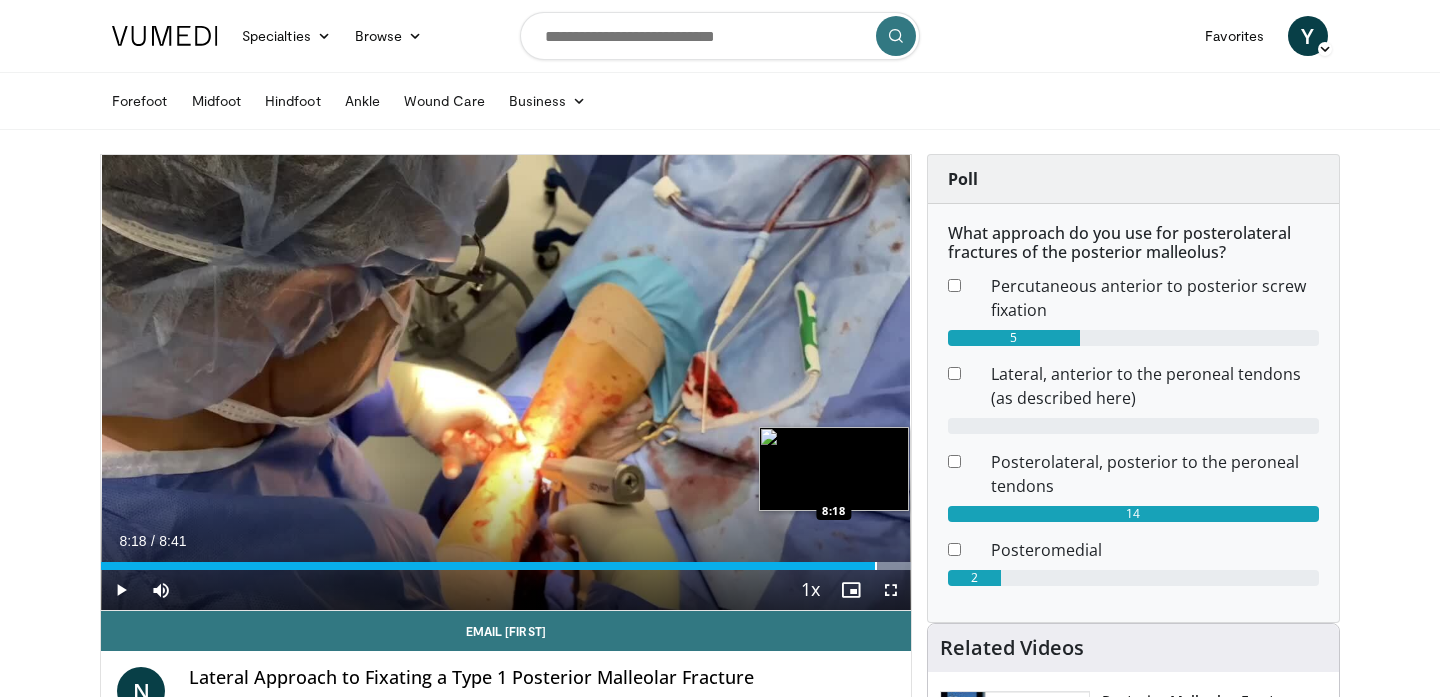 click at bounding box center (876, 566) 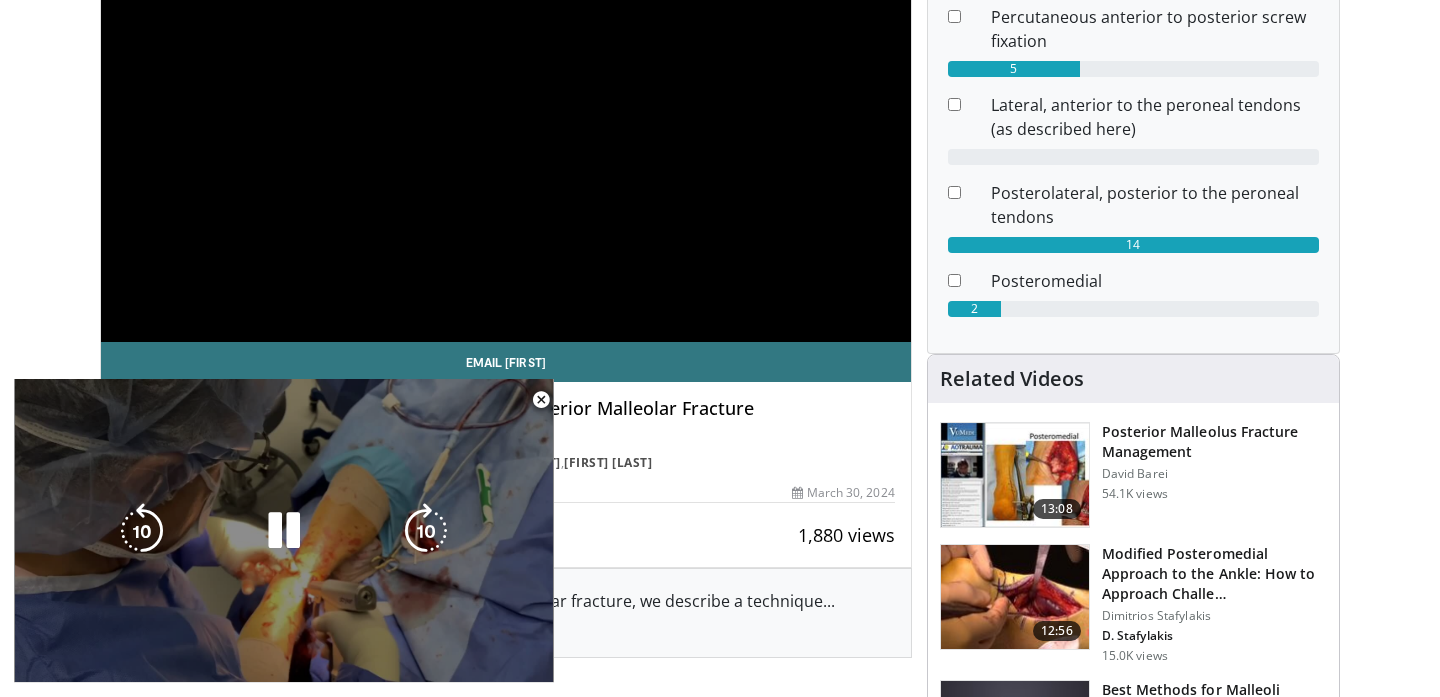 scroll, scrollTop: 273, scrollLeft: 0, axis: vertical 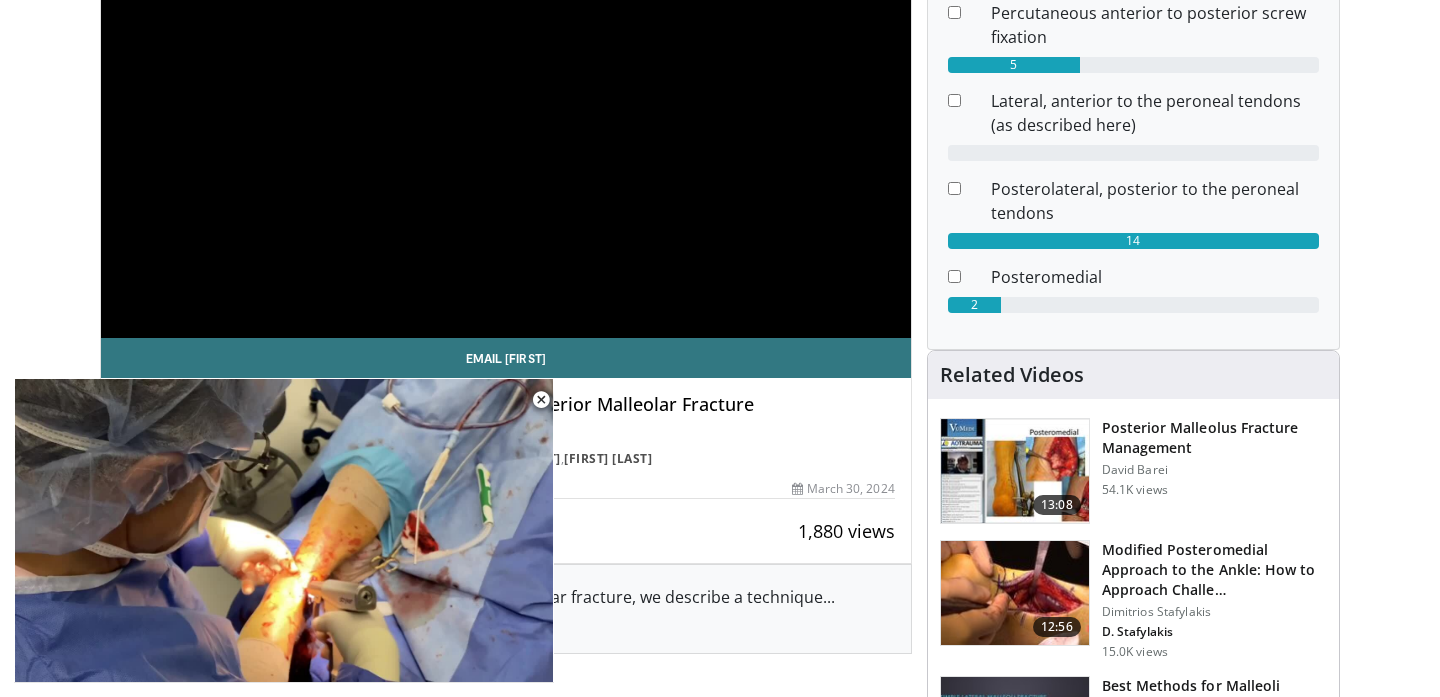 click at bounding box center [1015, 593] 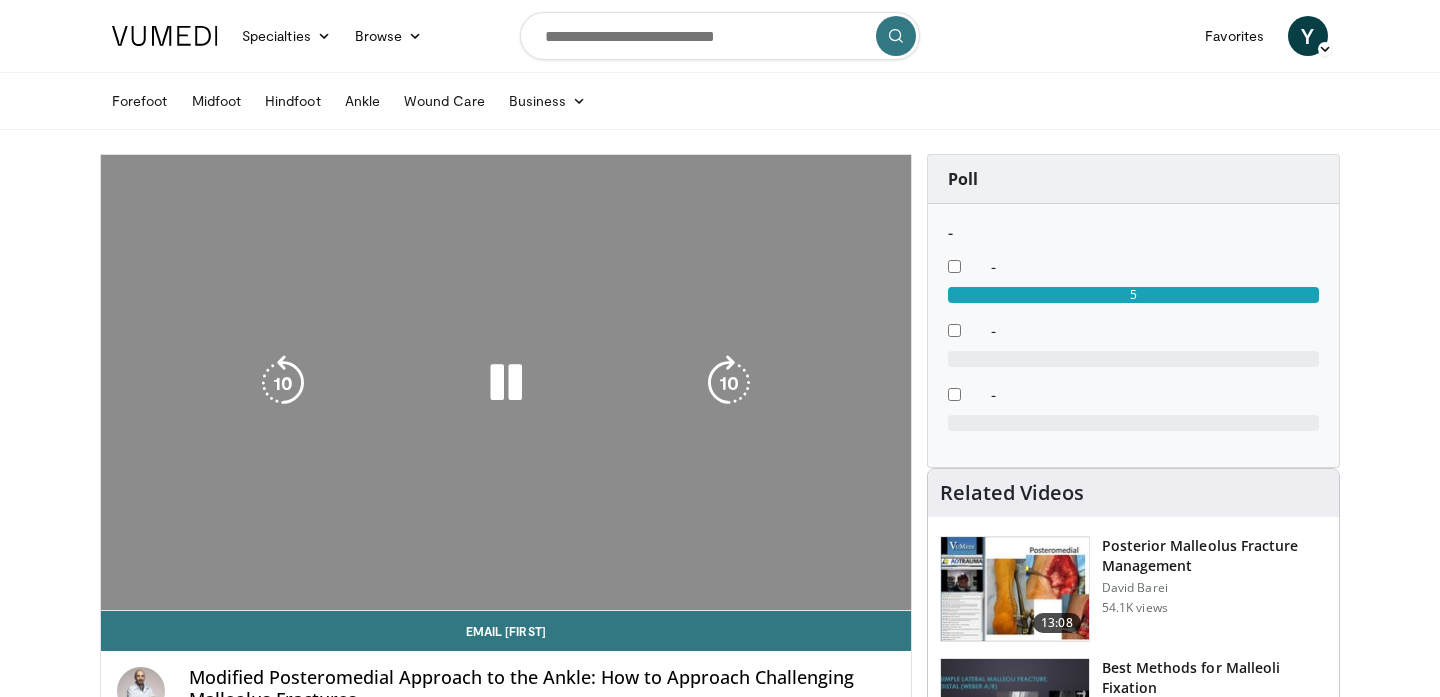 scroll, scrollTop: 0, scrollLeft: 0, axis: both 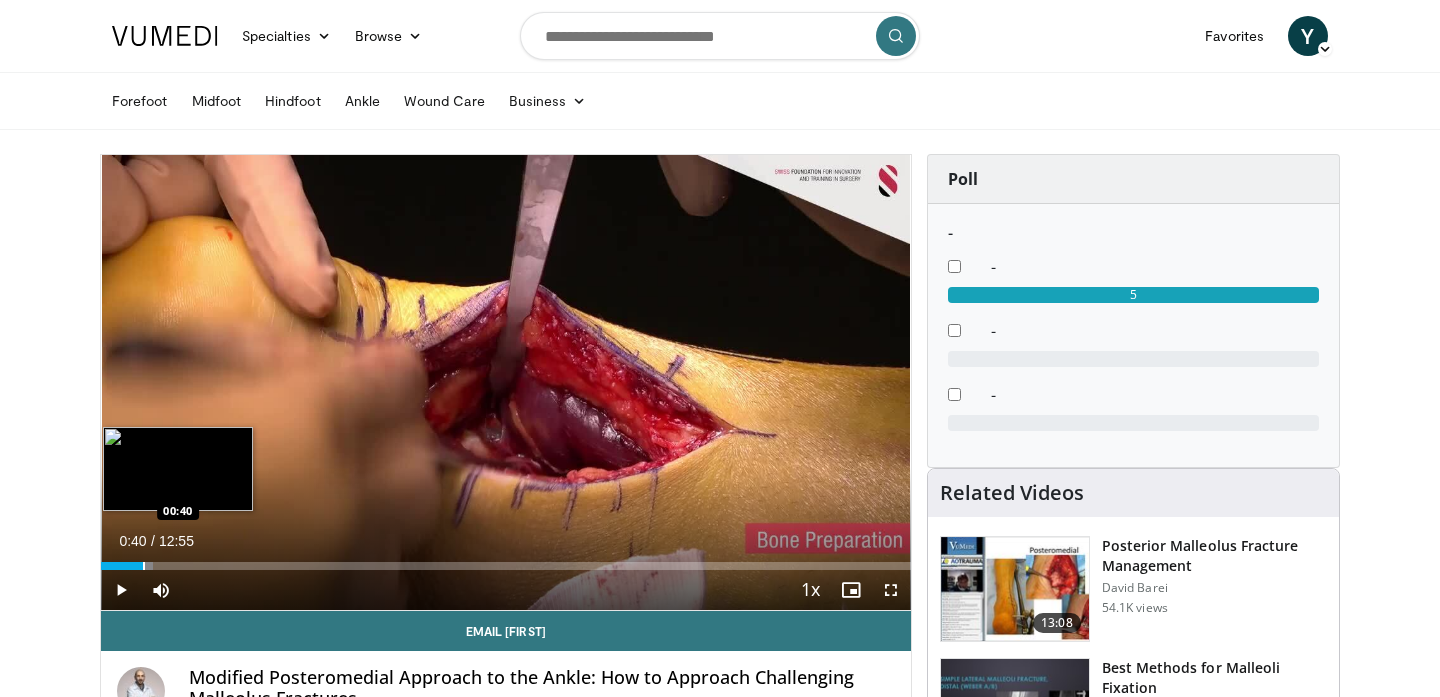 click at bounding box center (144, 566) 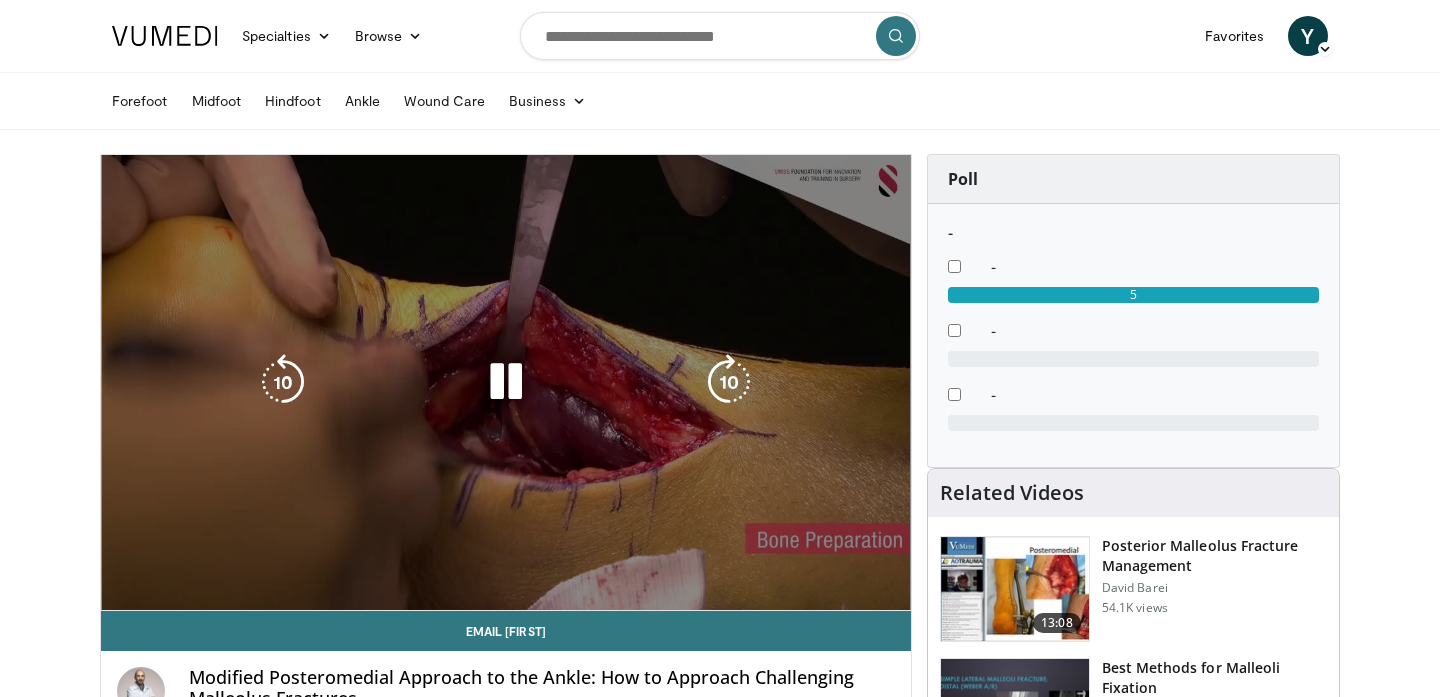click on "10 seconds
Tap to unmute" at bounding box center [506, 382] 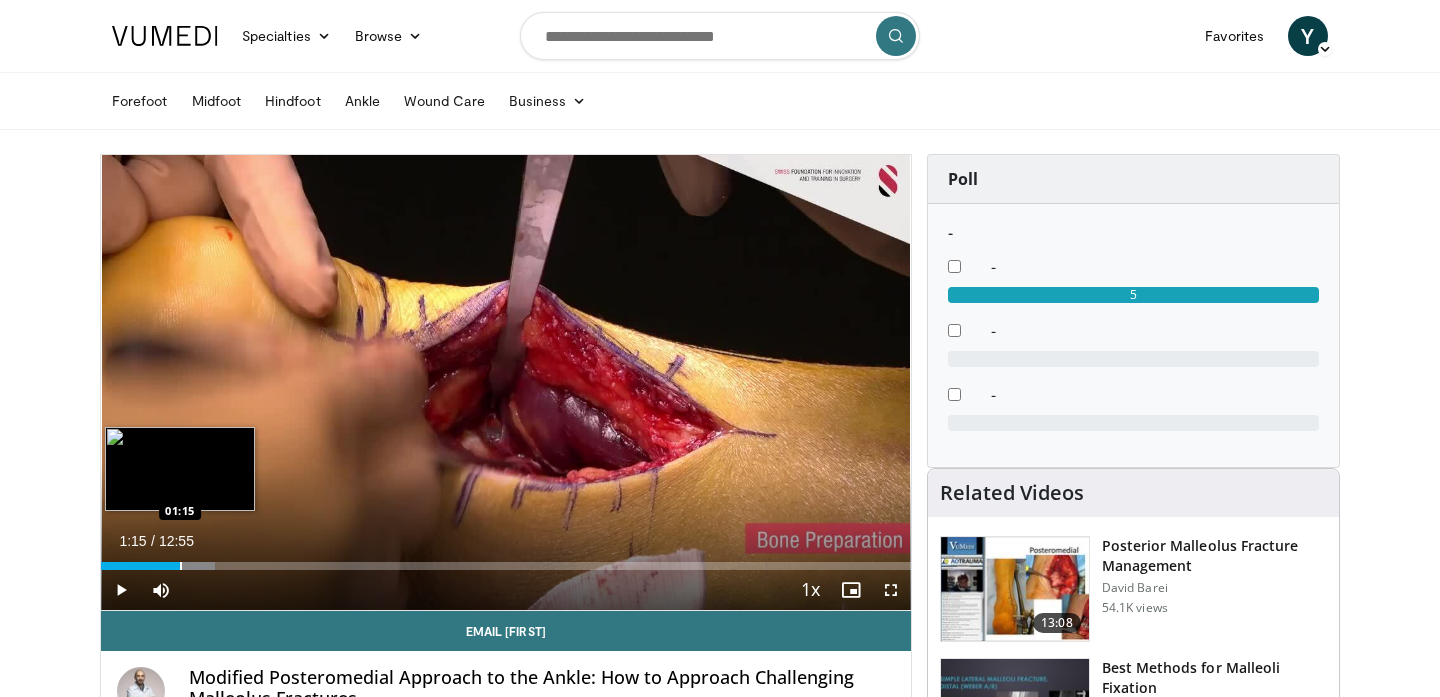 click at bounding box center (181, 566) 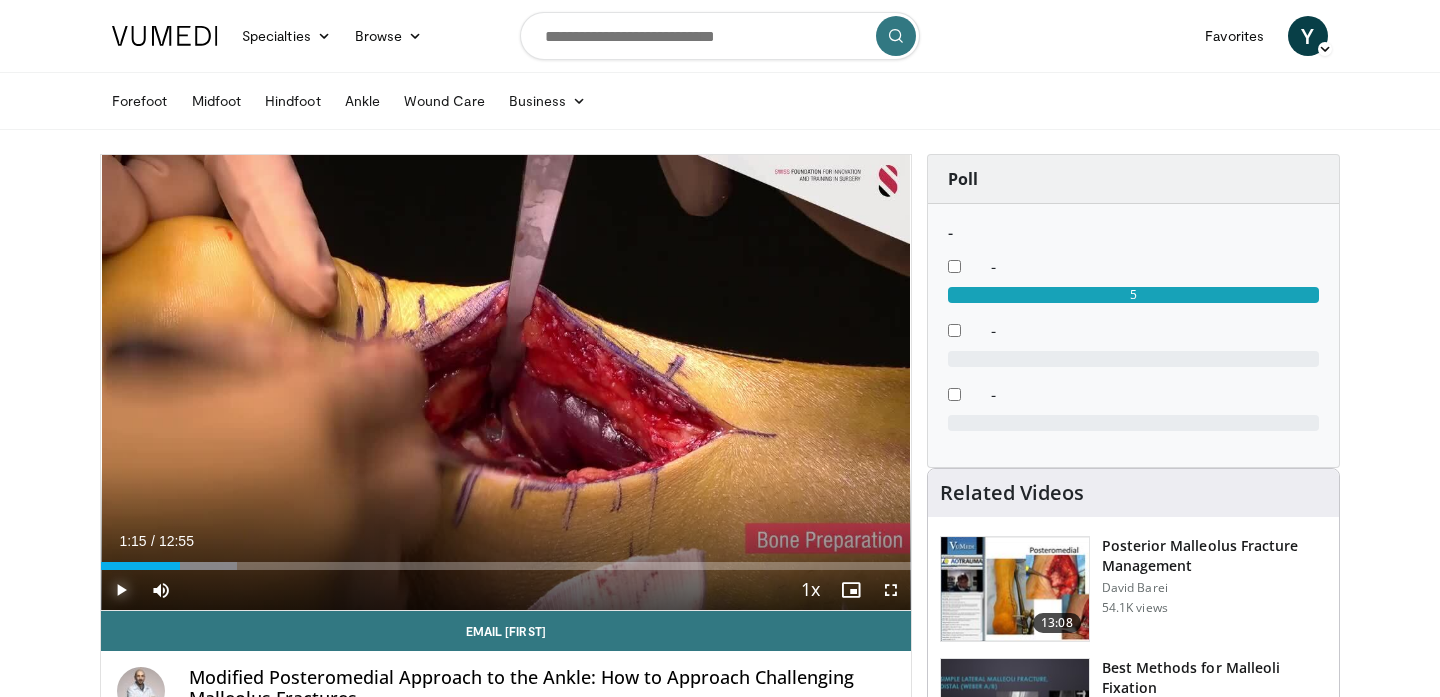 click at bounding box center [121, 590] 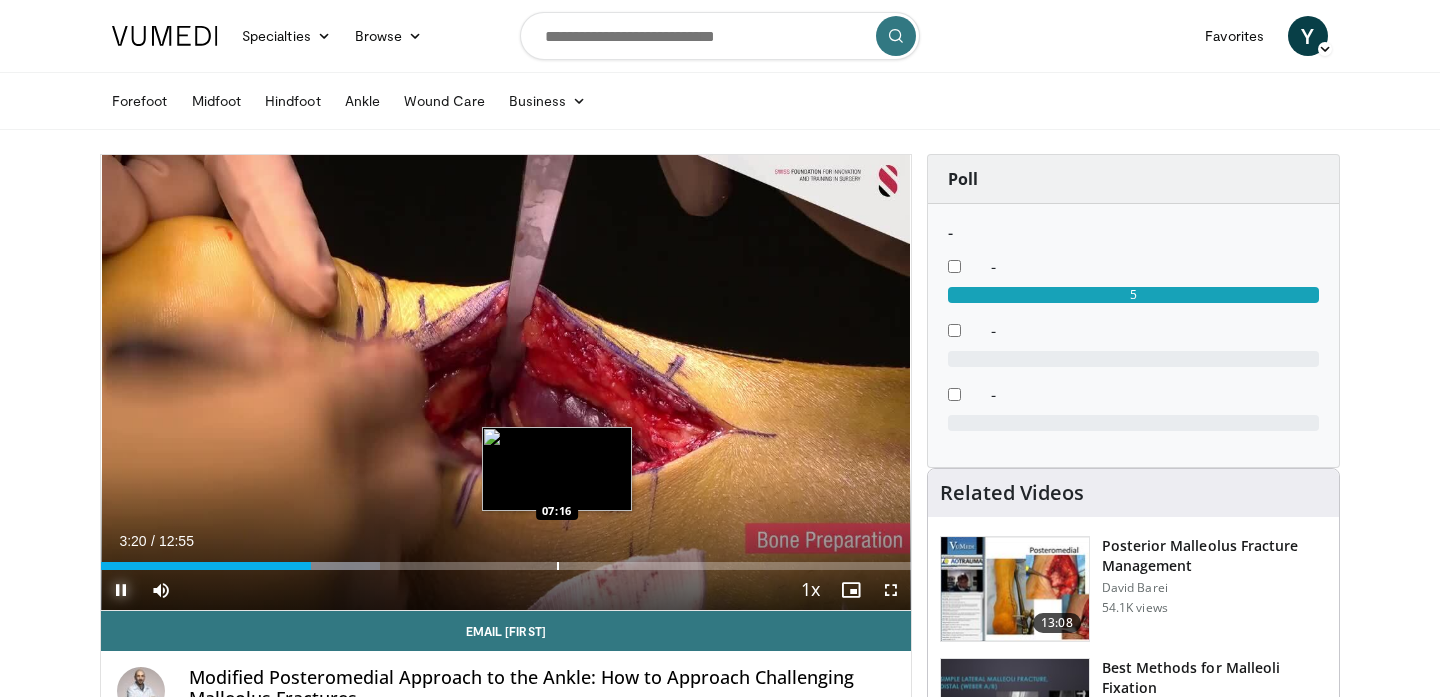 click on "Loaded :  34.52% [TIME] [TIME]" at bounding box center [506, 560] 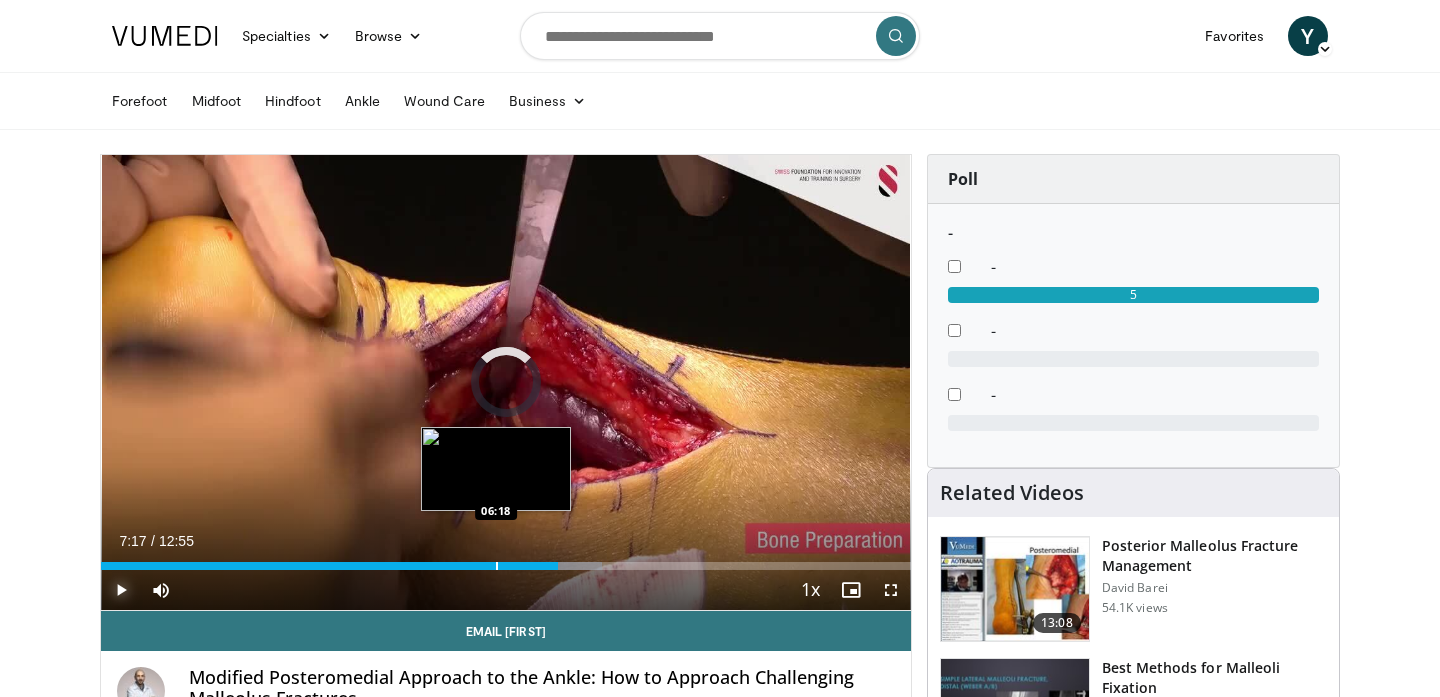click at bounding box center [497, 566] 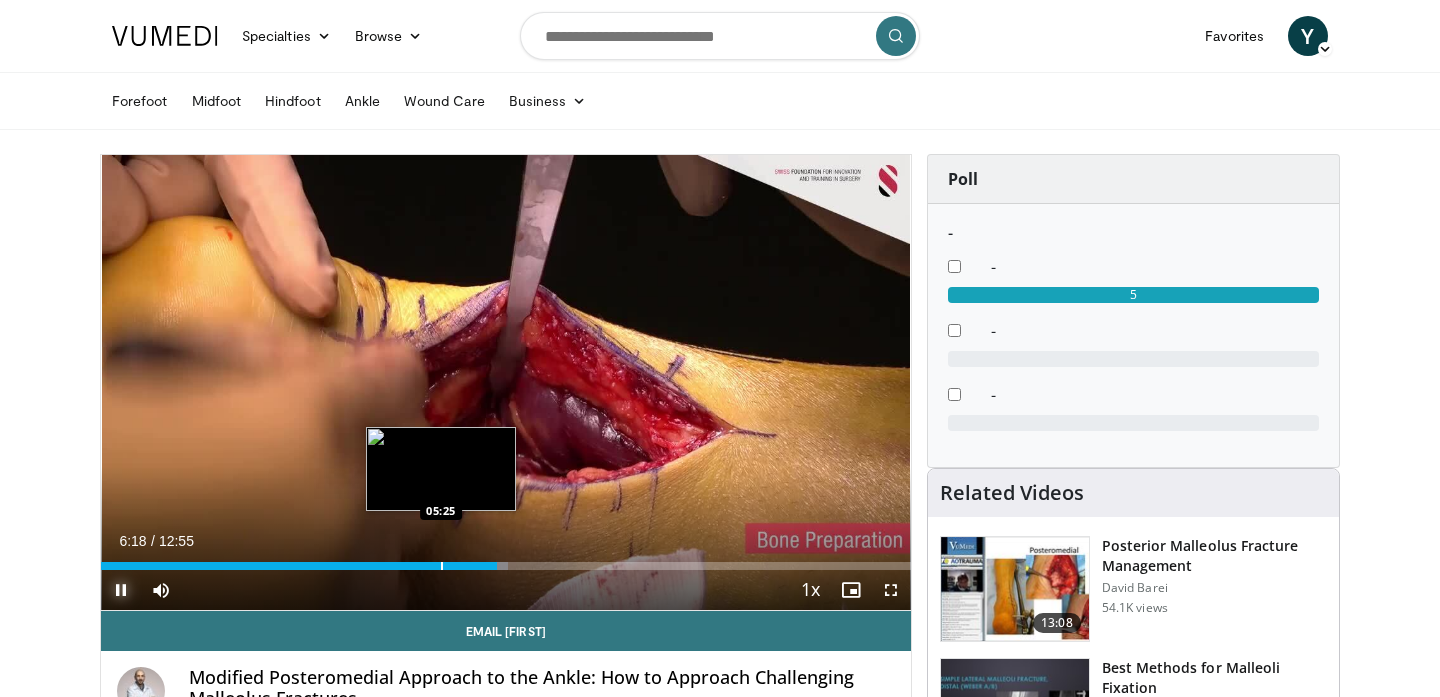 click at bounding box center (442, 566) 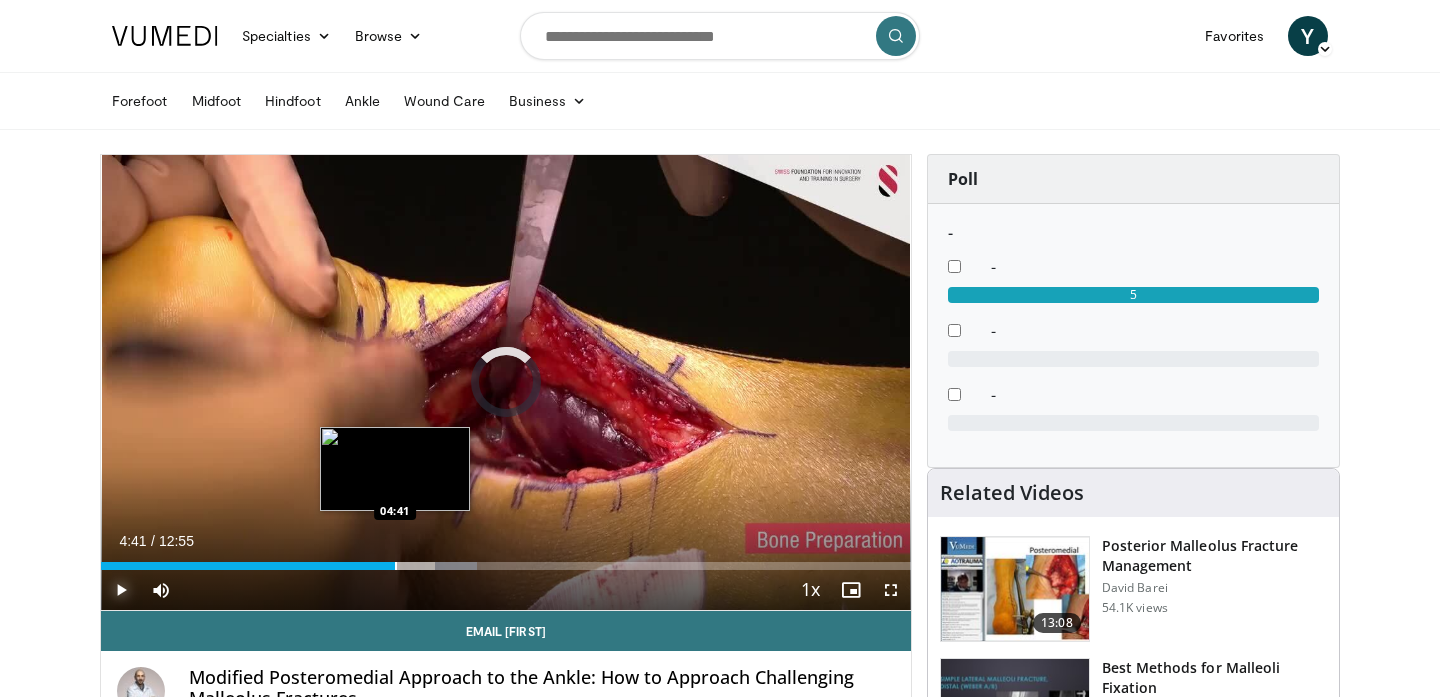 click at bounding box center (396, 566) 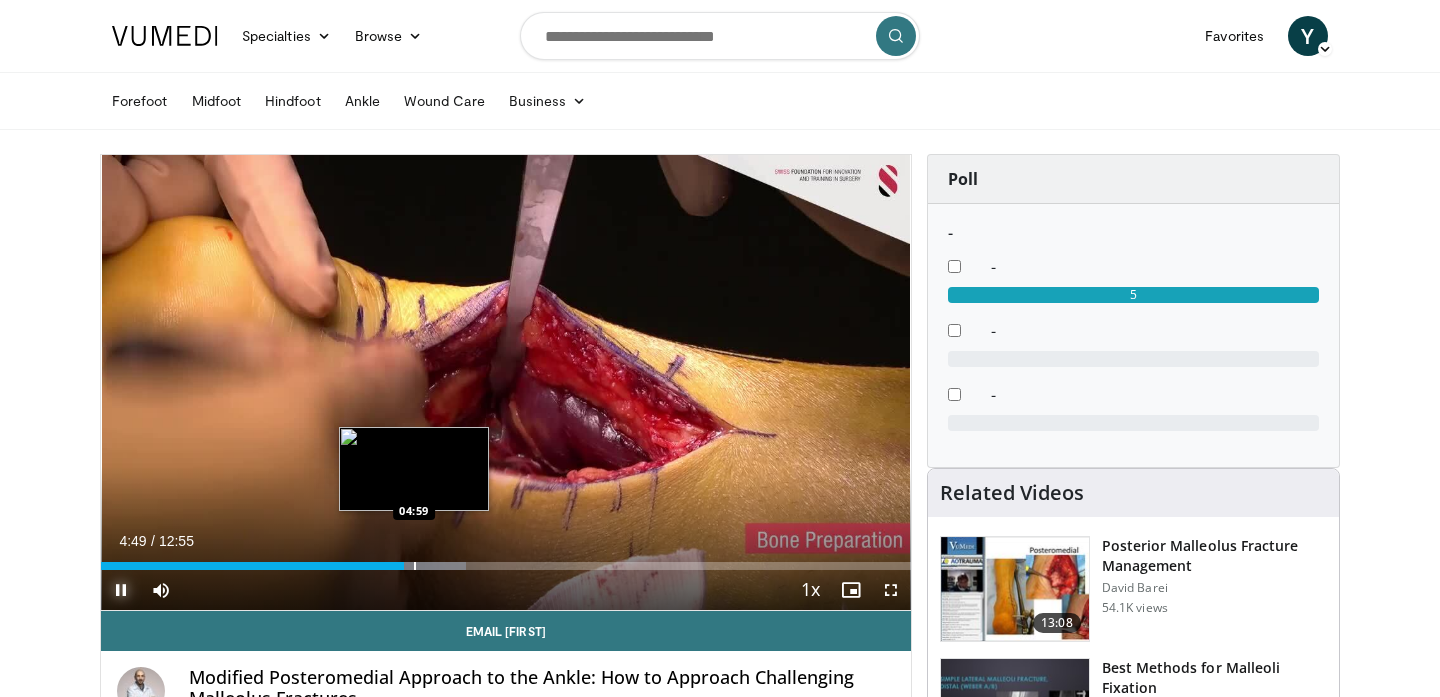 click at bounding box center [415, 566] 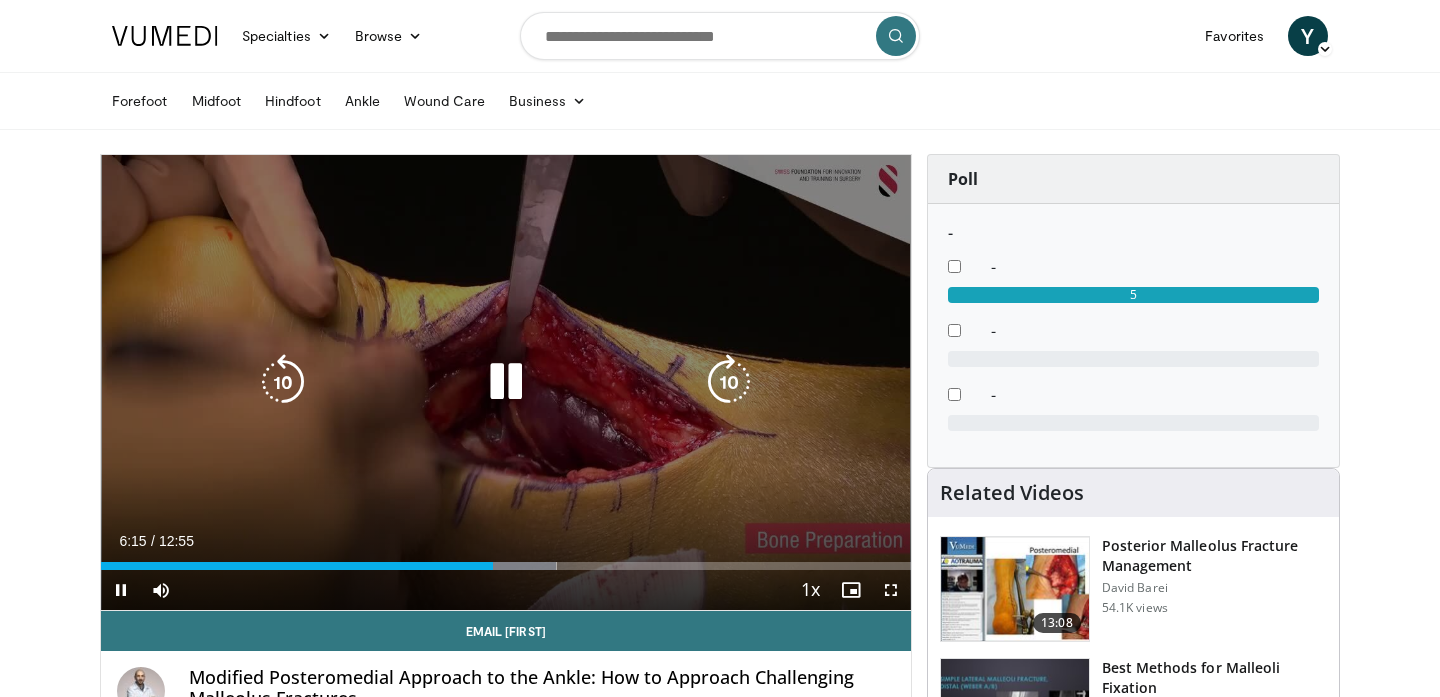 click at bounding box center (506, 382) 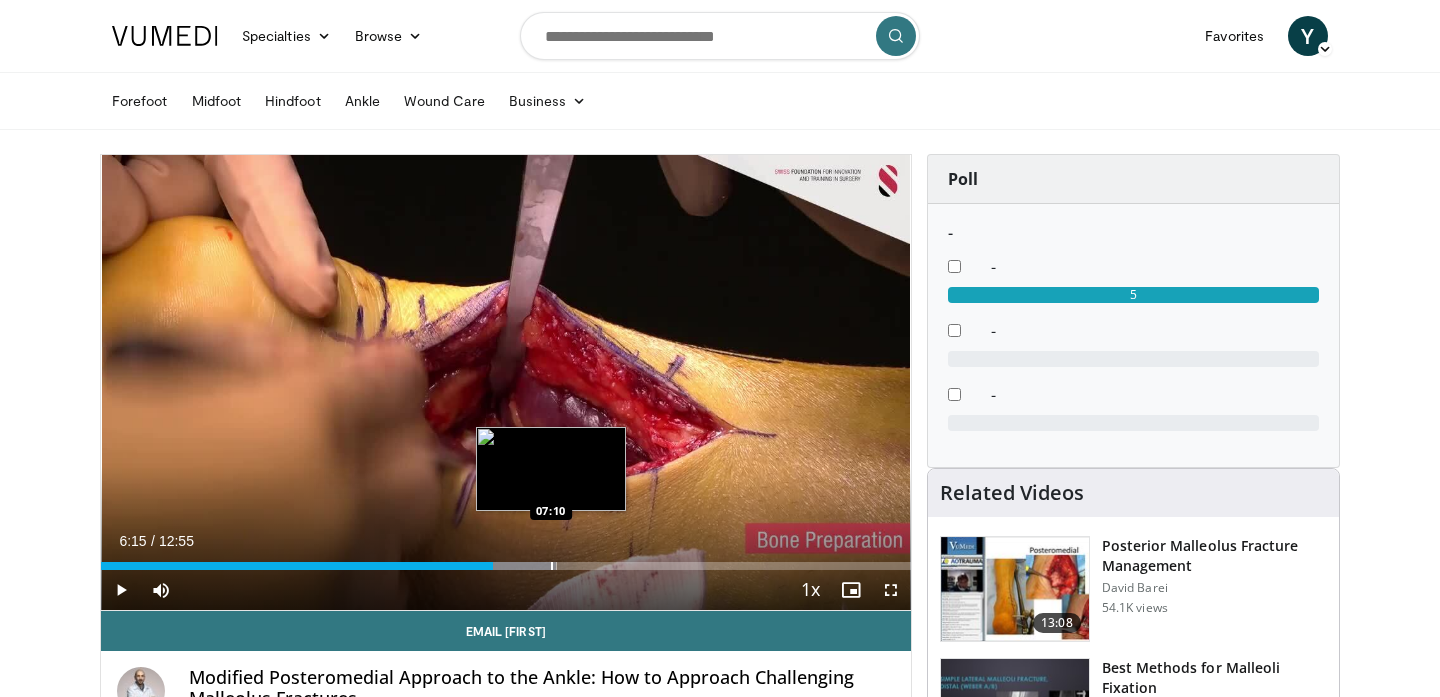 click on "Loaded :  56.26% [TIME] [TIME]" at bounding box center (506, 560) 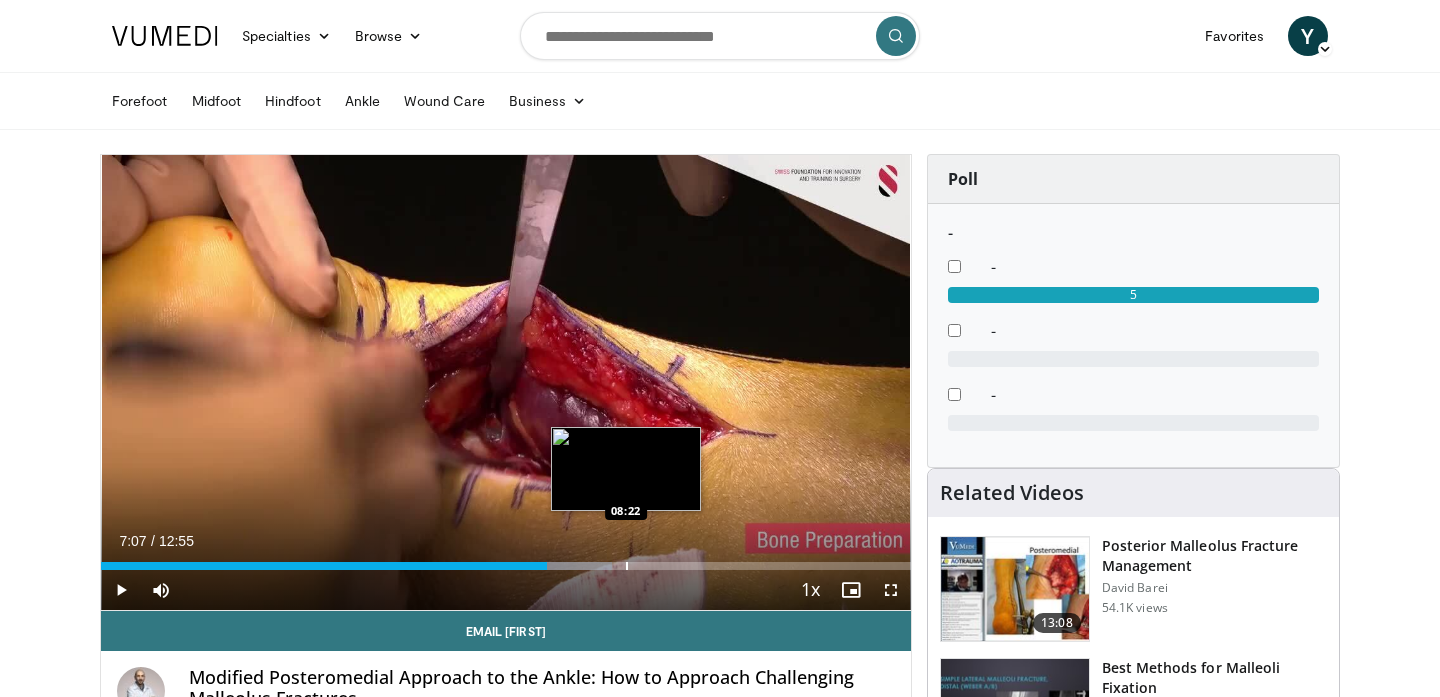 click at bounding box center (627, 566) 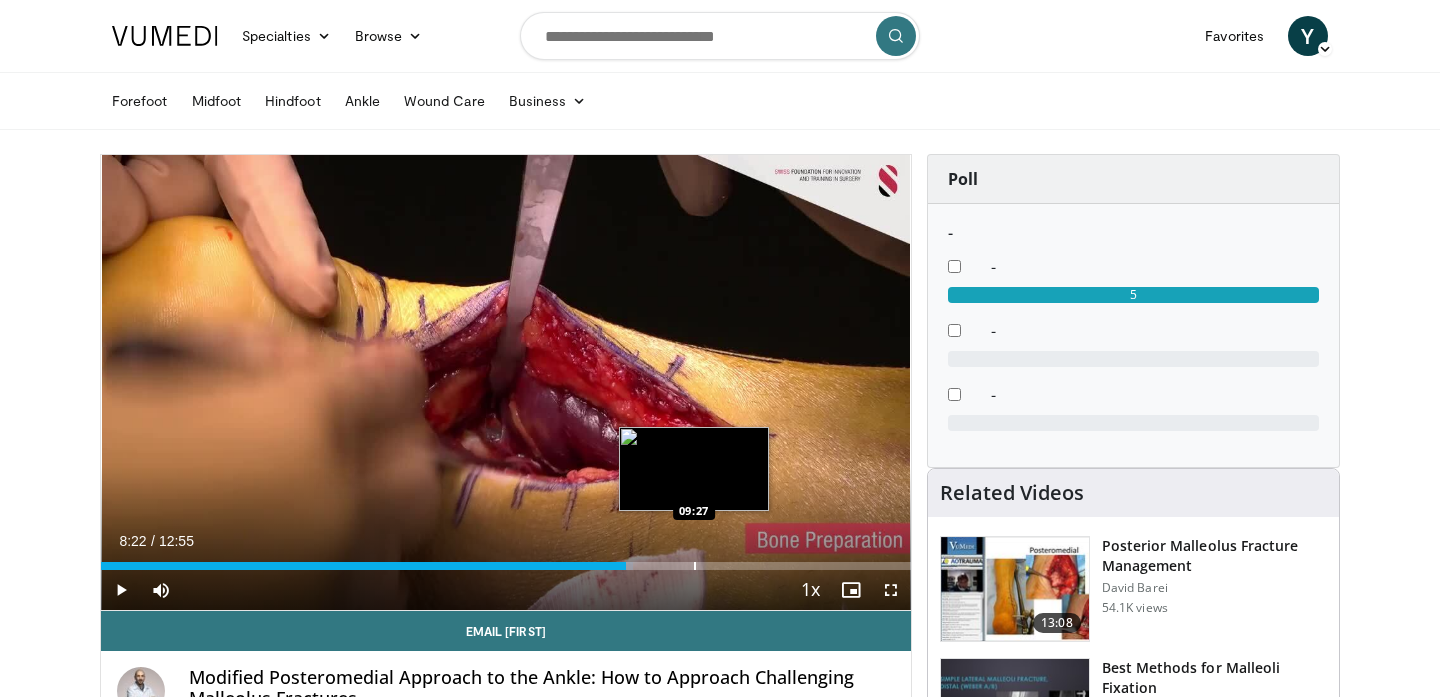 click on "Loaded :  65.75% [TIME] [TIME]" at bounding box center (506, 560) 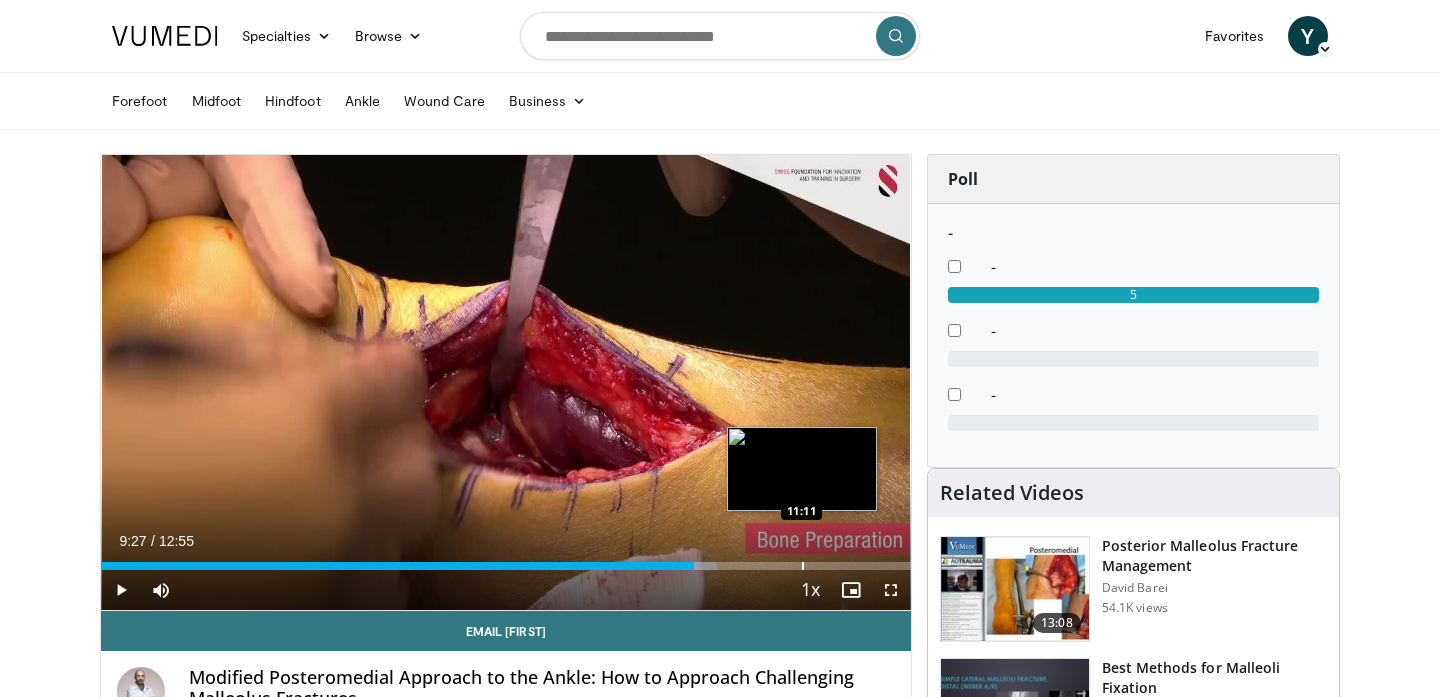 click on "Loaded :  76.06% [TIME] [TIME]" at bounding box center [506, 560] 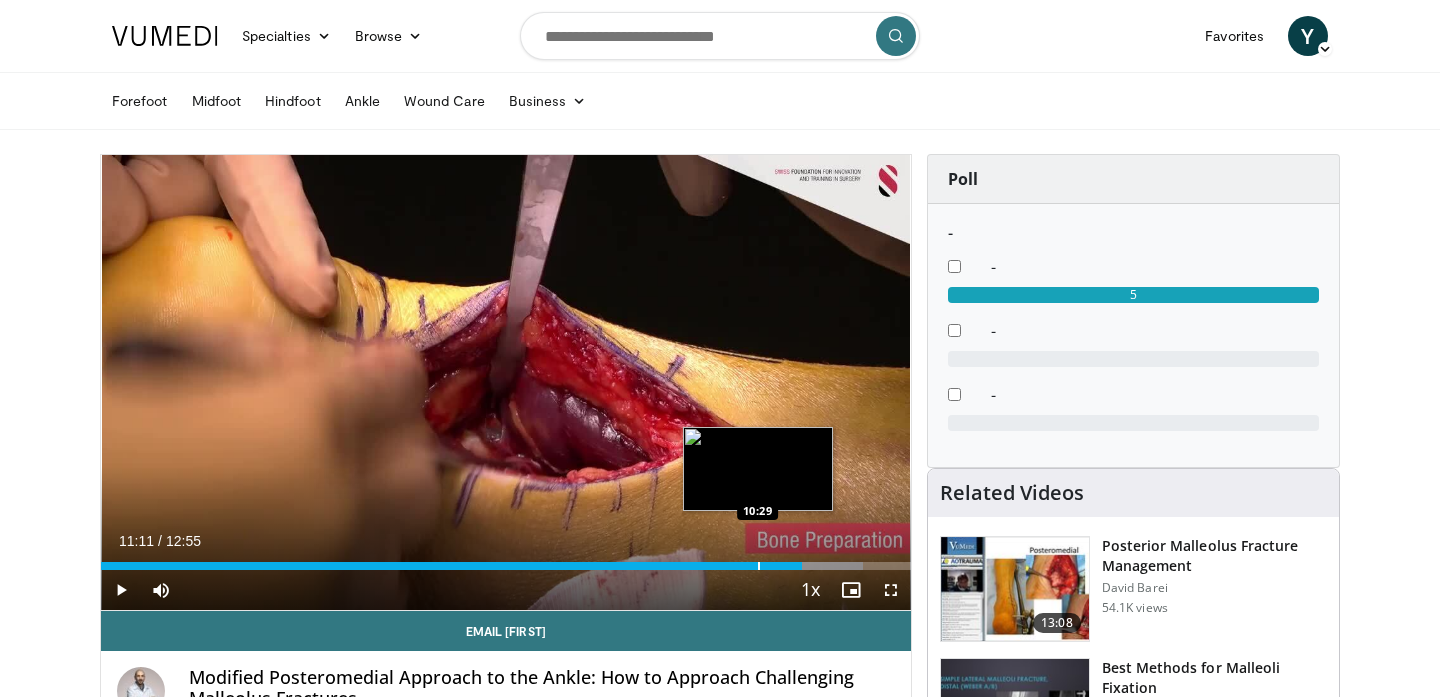 click at bounding box center (759, 566) 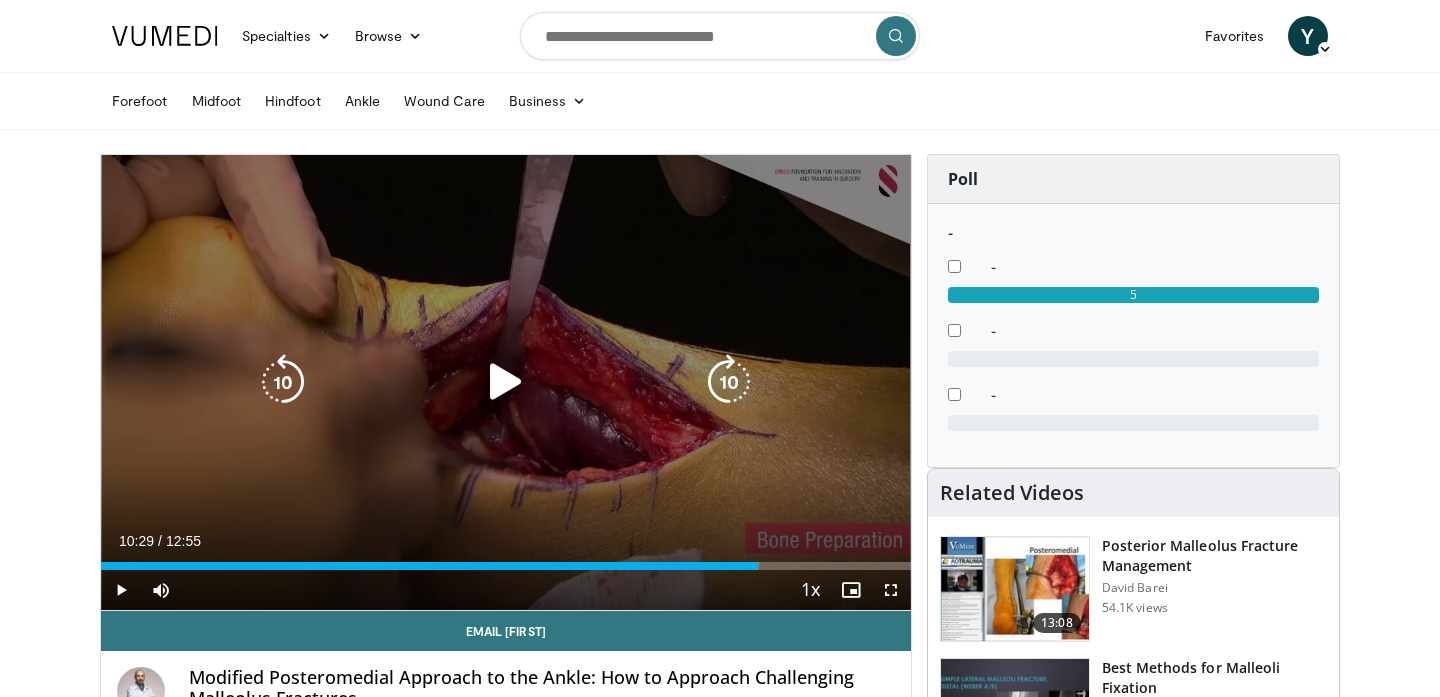 click at bounding box center (506, 382) 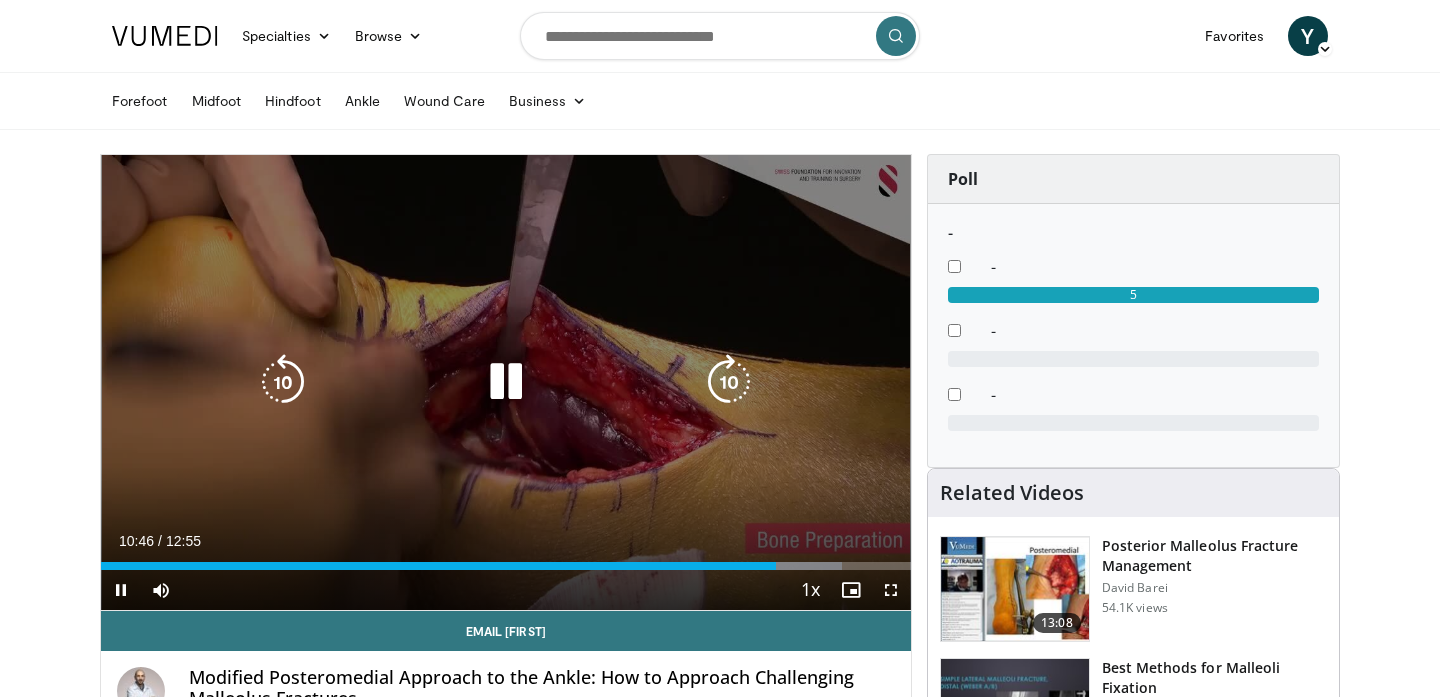 click at bounding box center (506, 382) 